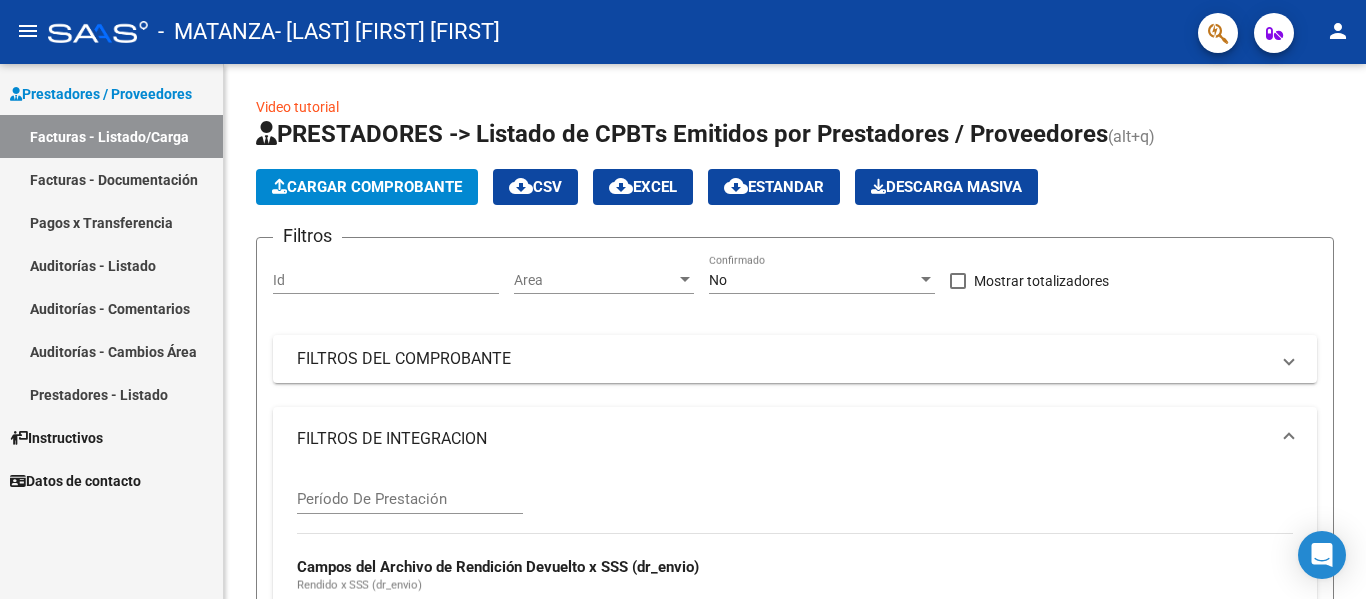 scroll, scrollTop: 0, scrollLeft: 0, axis: both 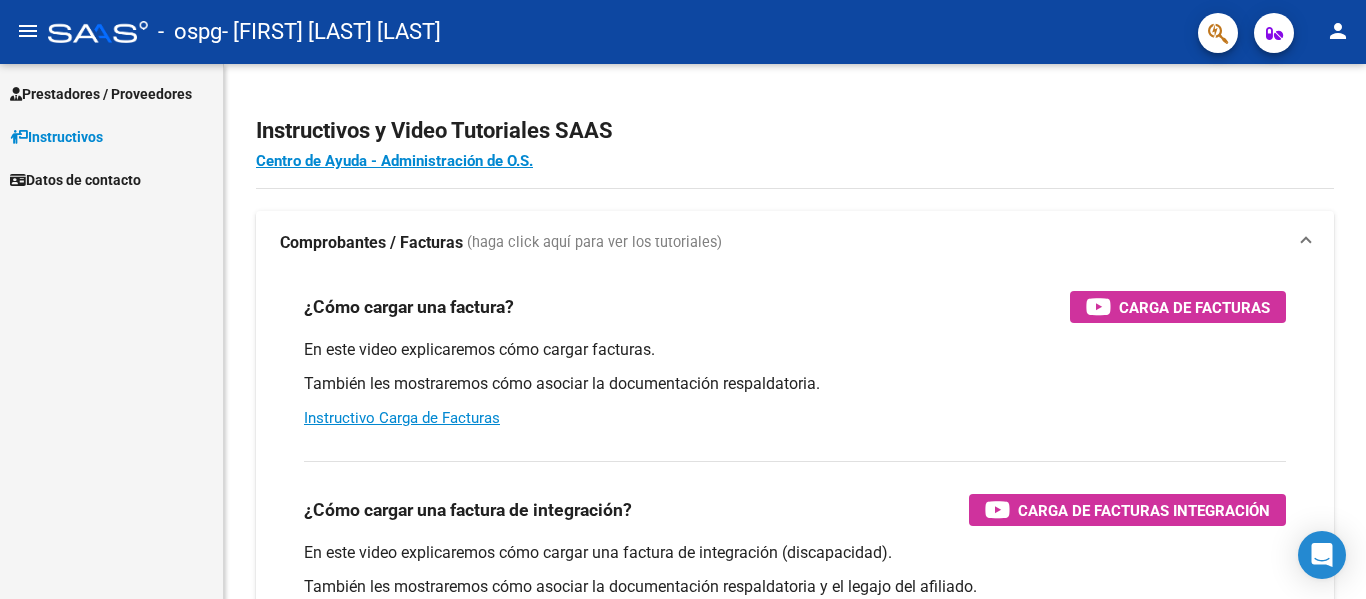 click on "Prestadores / Proveedores" at bounding box center (101, 94) 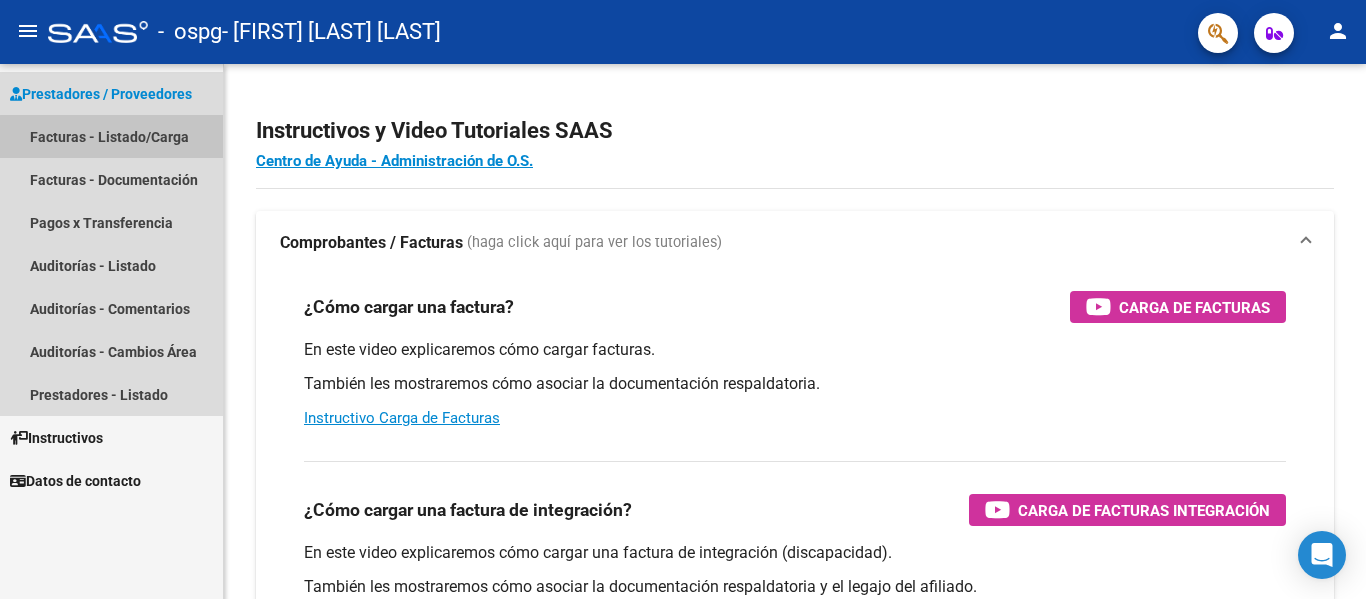 click on "Facturas - Listado/Carga" at bounding box center (111, 136) 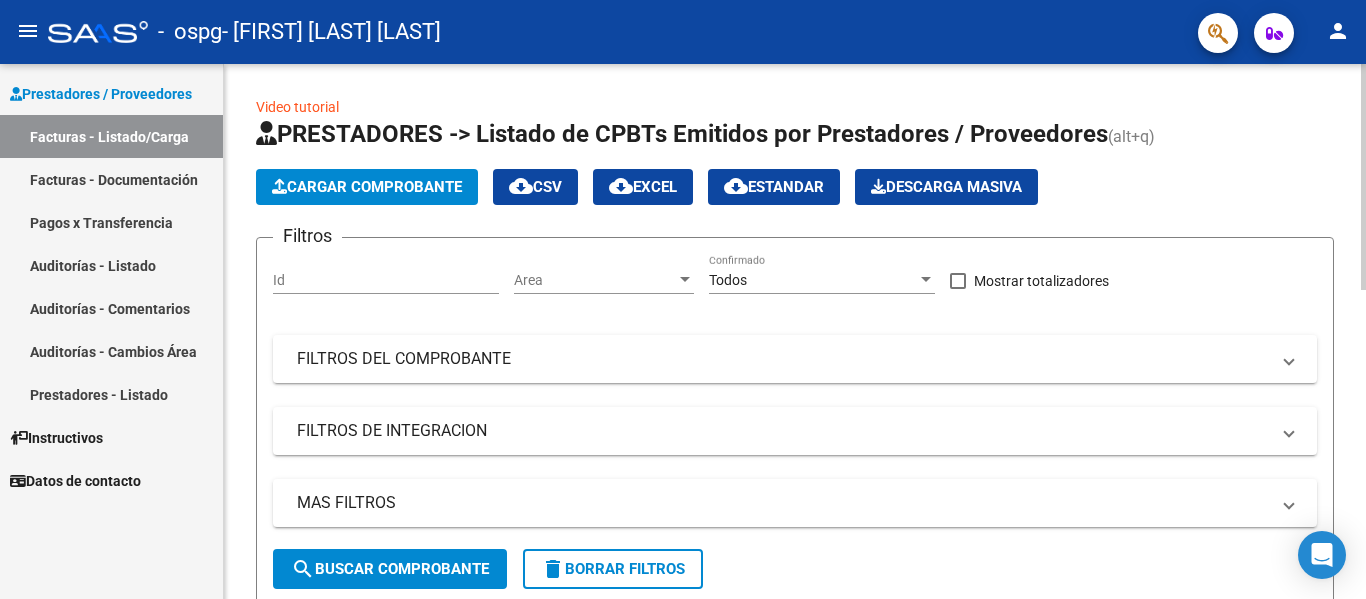 click on "Cargar Comprobante" 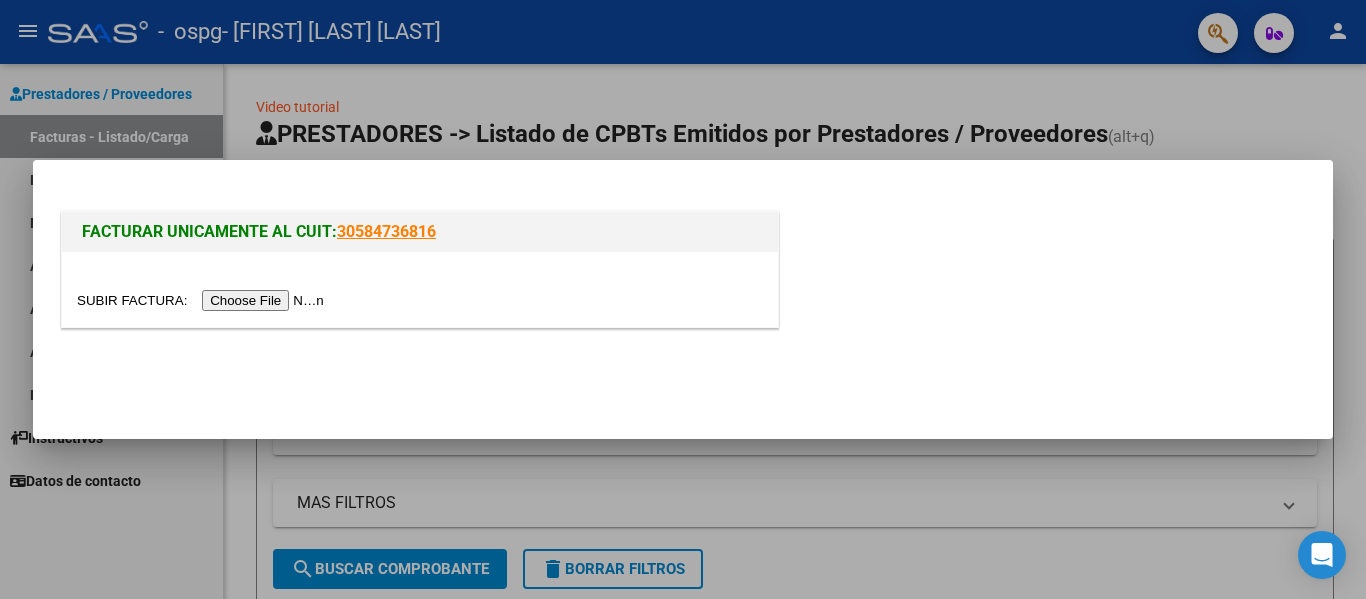 click at bounding box center (203, 300) 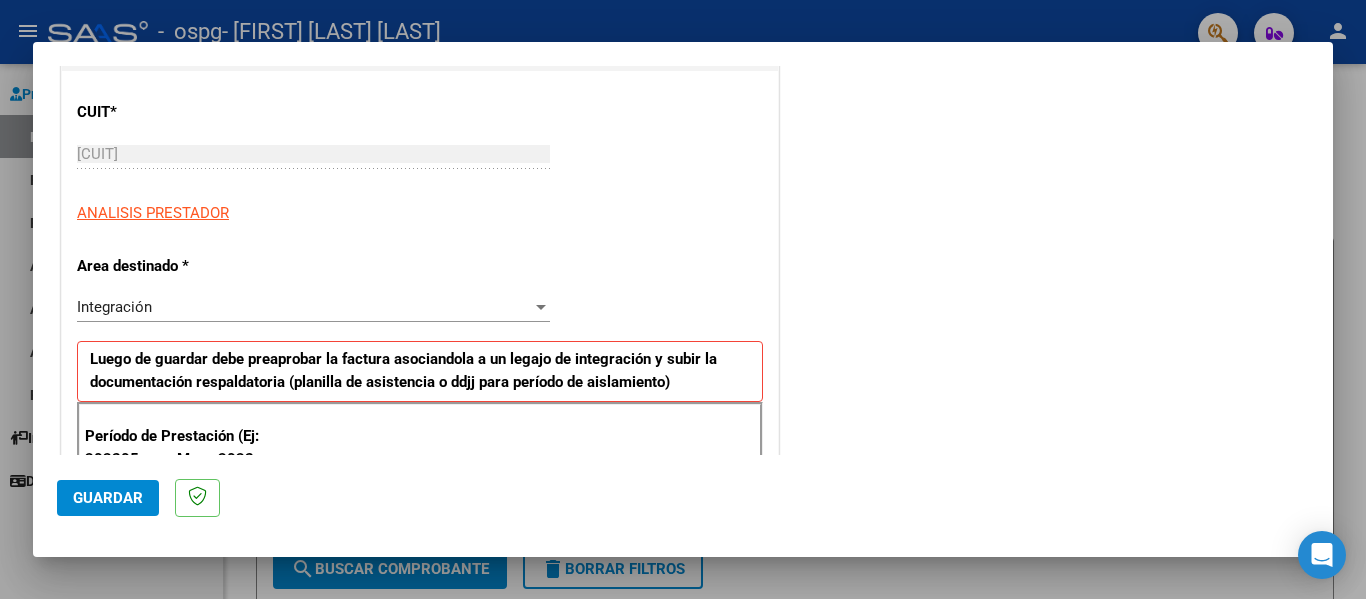 scroll, scrollTop: 330, scrollLeft: 0, axis: vertical 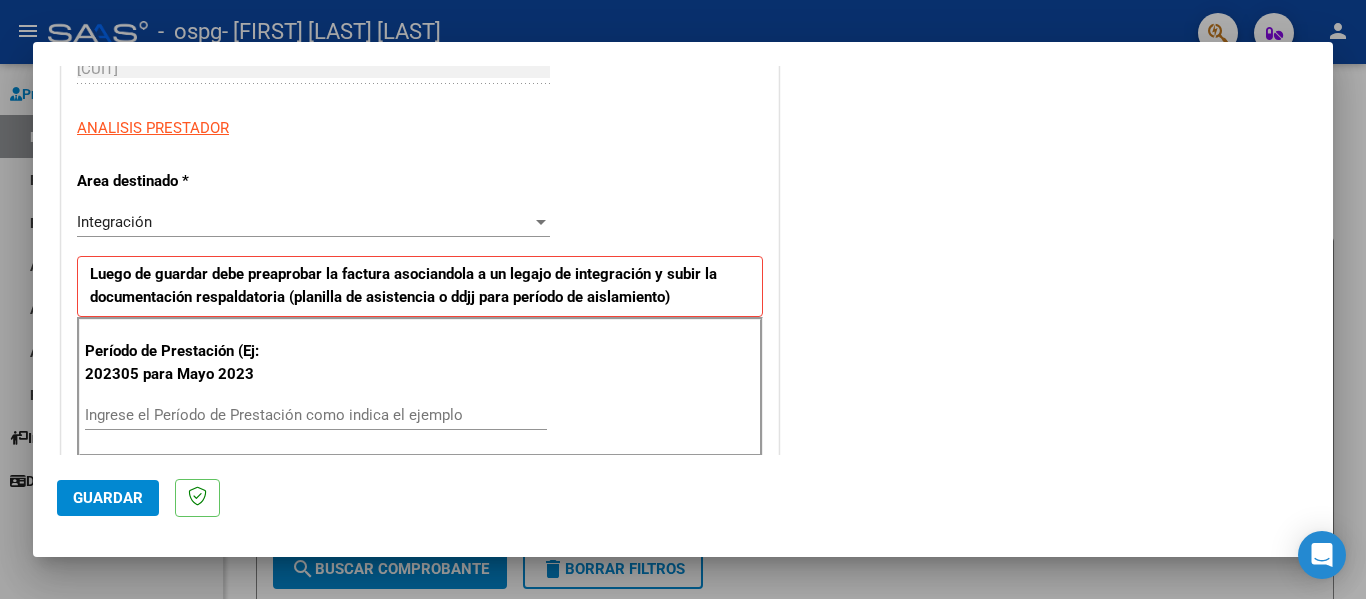 click on "Ingrese el Período de Prestación como indica el ejemplo" at bounding box center (316, 415) 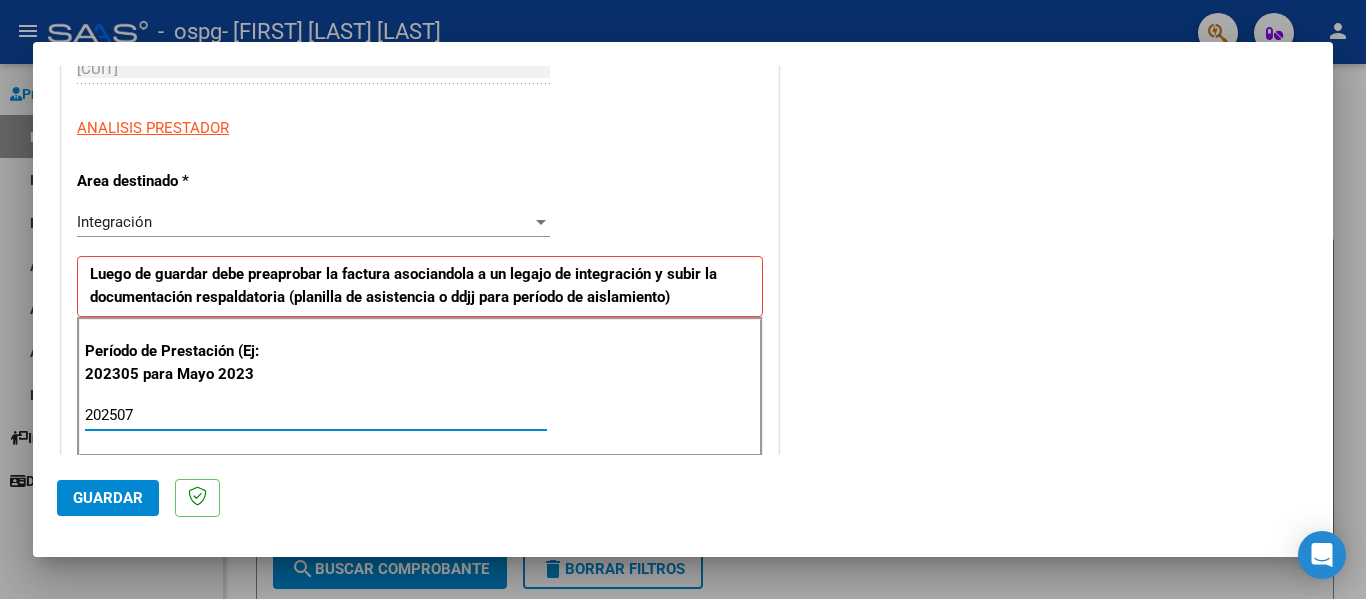 type on "202507" 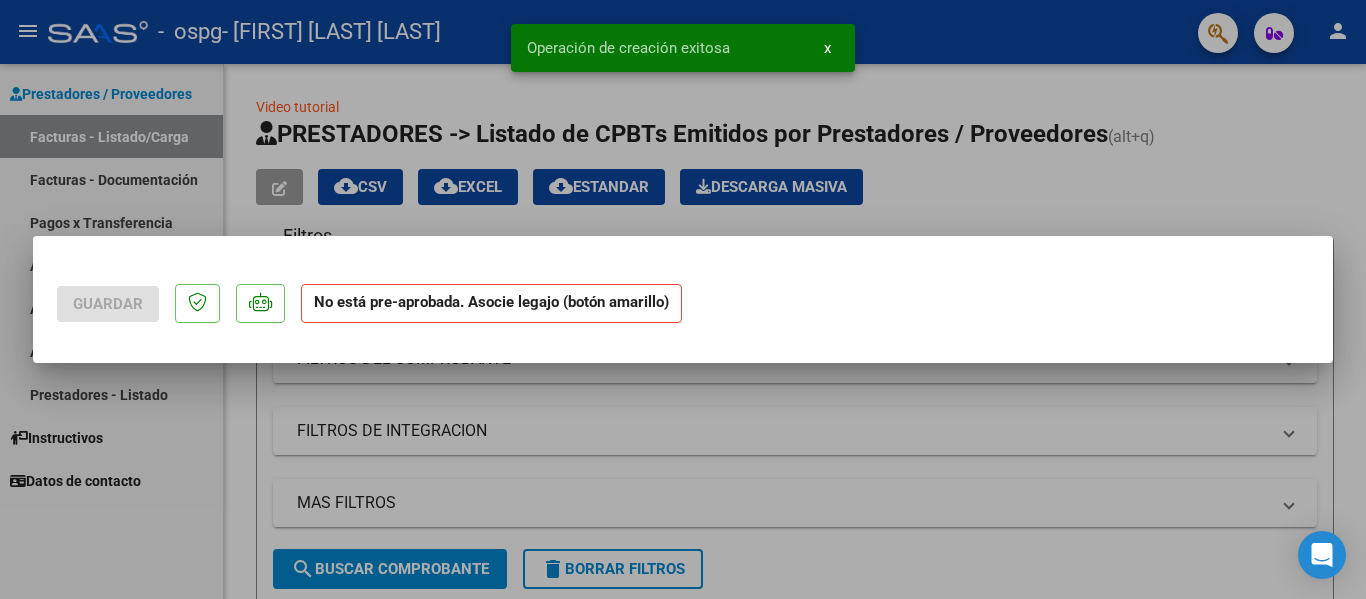 scroll, scrollTop: 0, scrollLeft: 0, axis: both 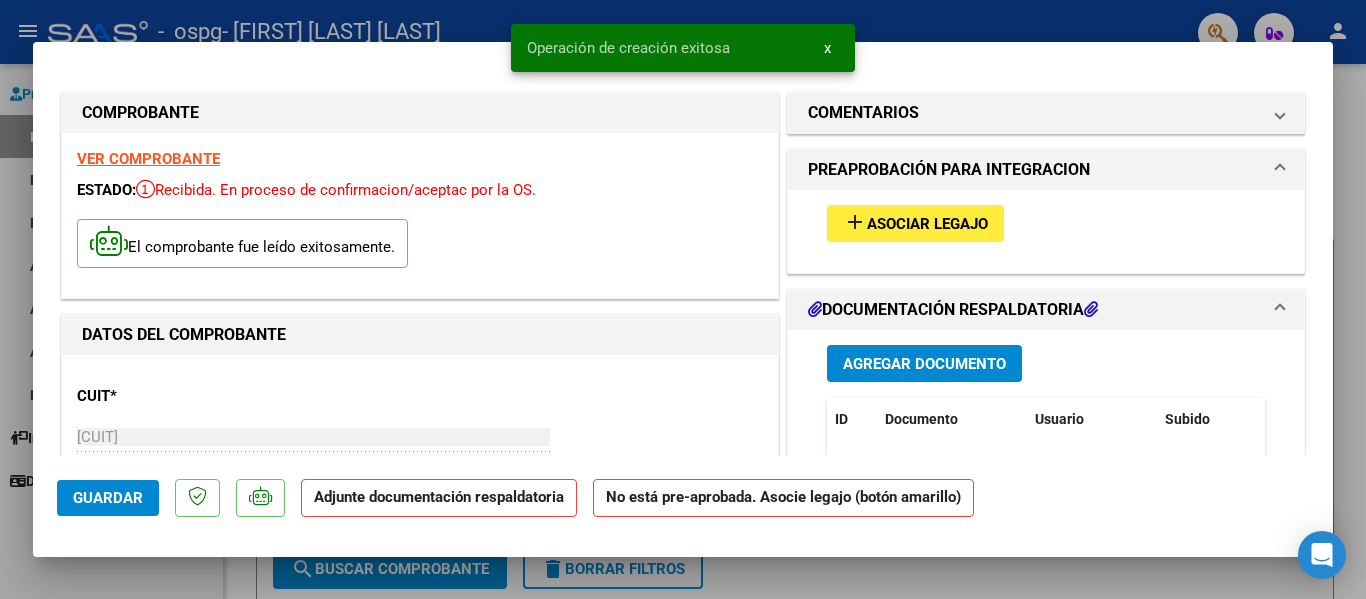 click on "Asociar Legajo" at bounding box center (927, 224) 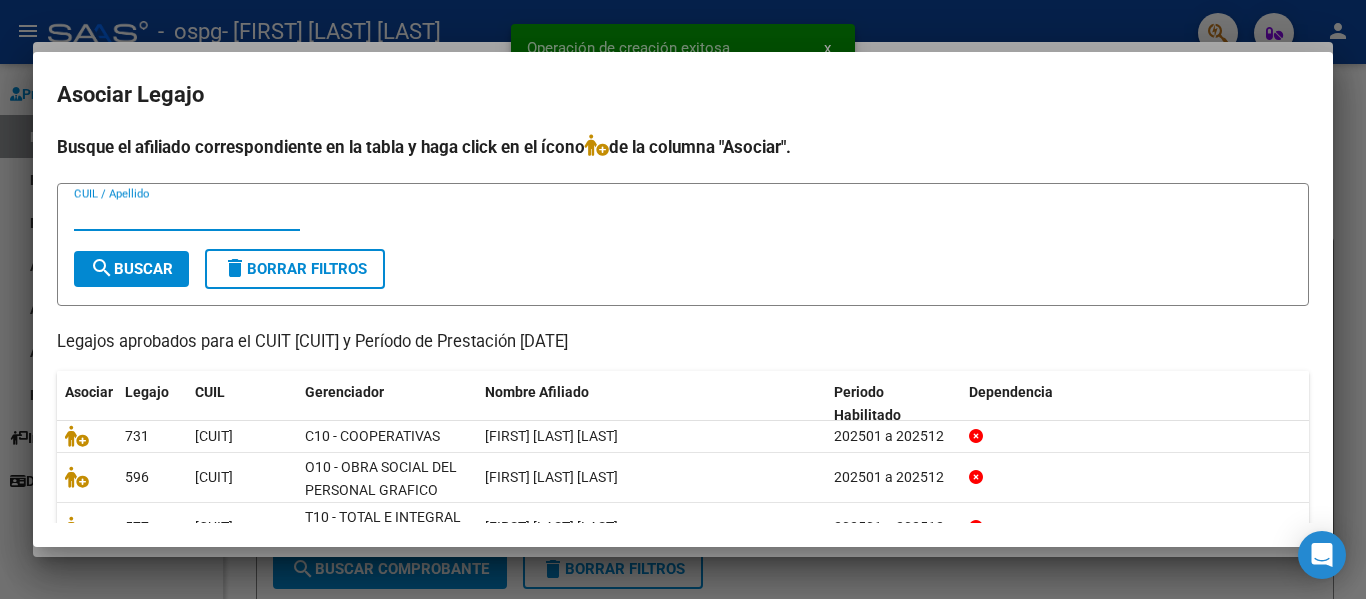click on "CUIL / Apellido" at bounding box center (187, 215) 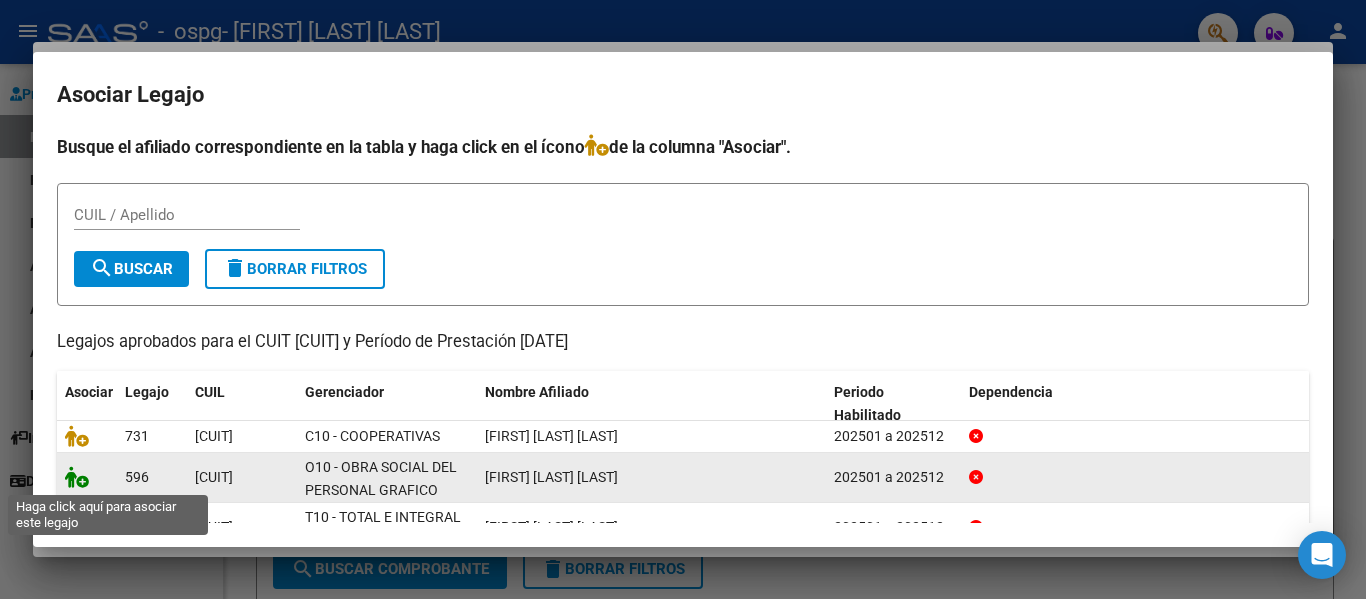 click 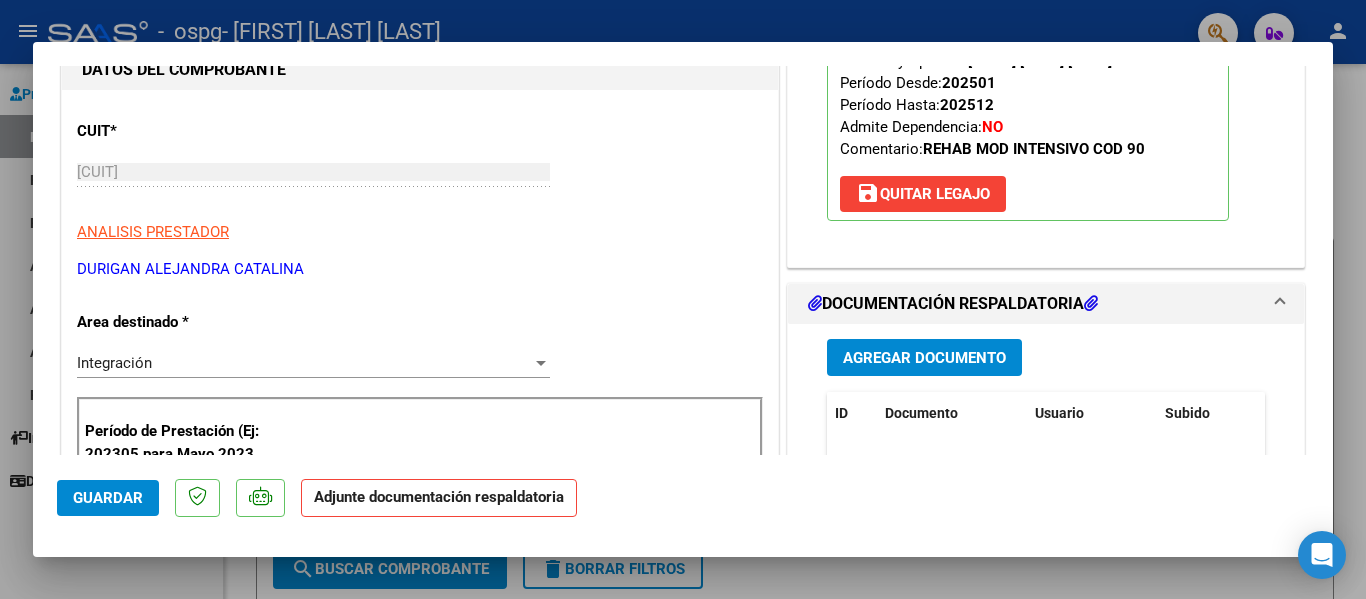 scroll, scrollTop: 266, scrollLeft: 0, axis: vertical 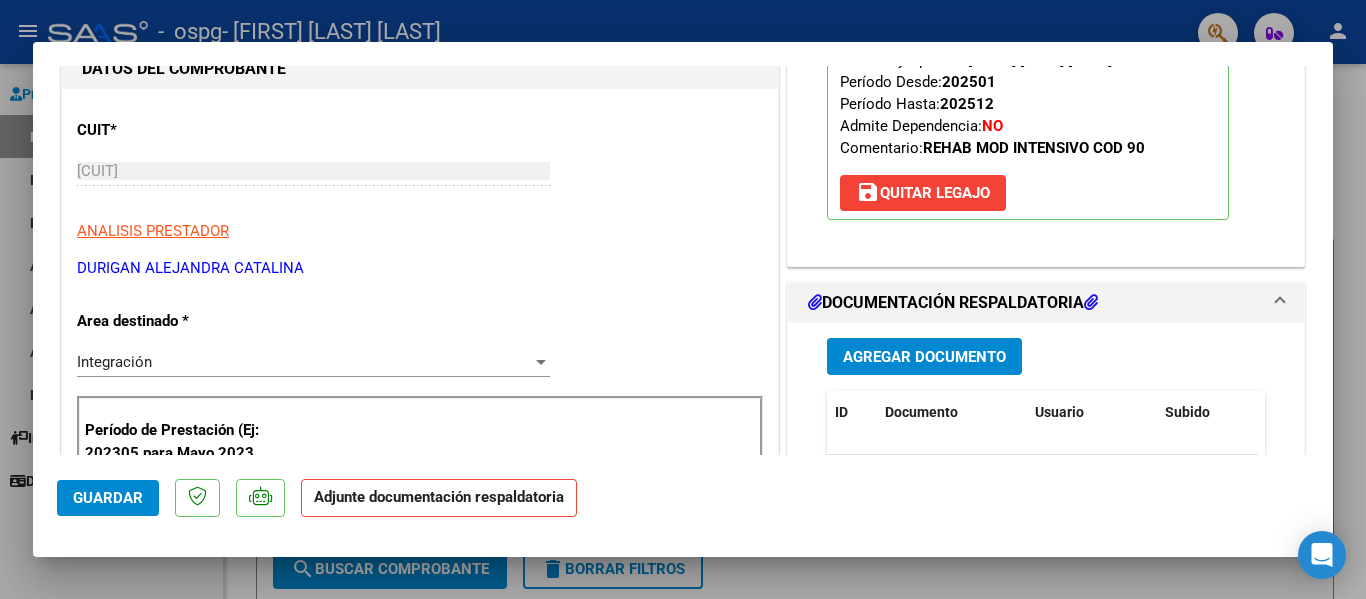click on "Agregar Documento" at bounding box center [924, 357] 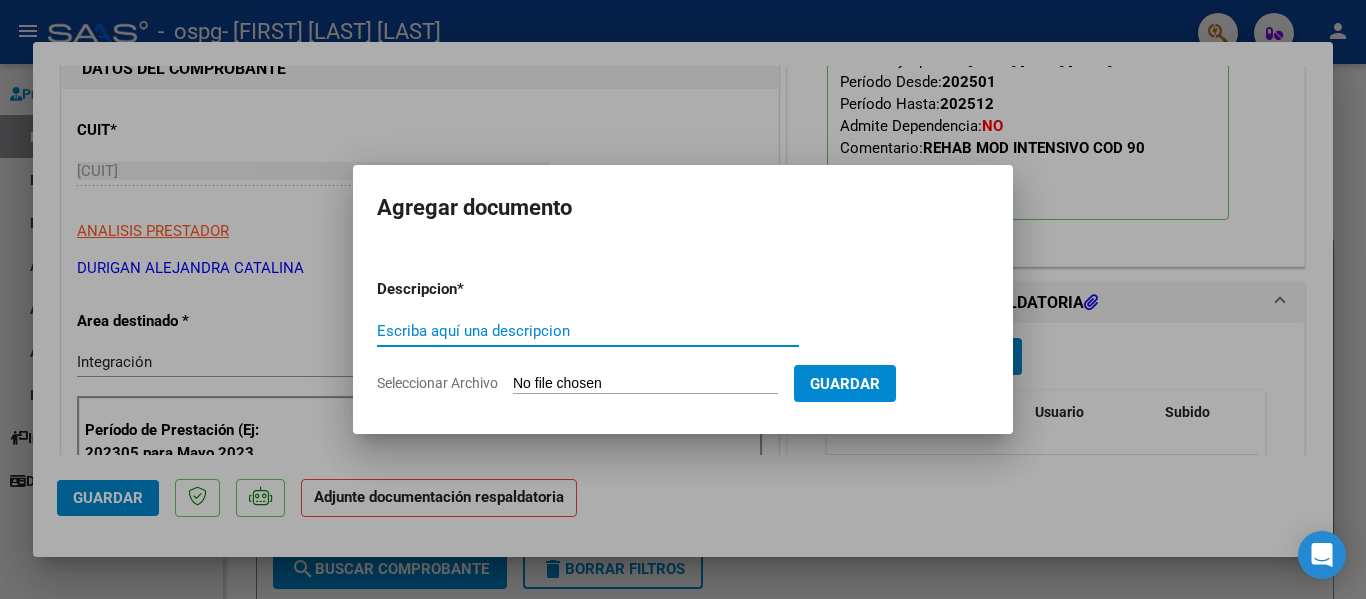 click on "Escriba aquí una descripcion" at bounding box center (588, 331) 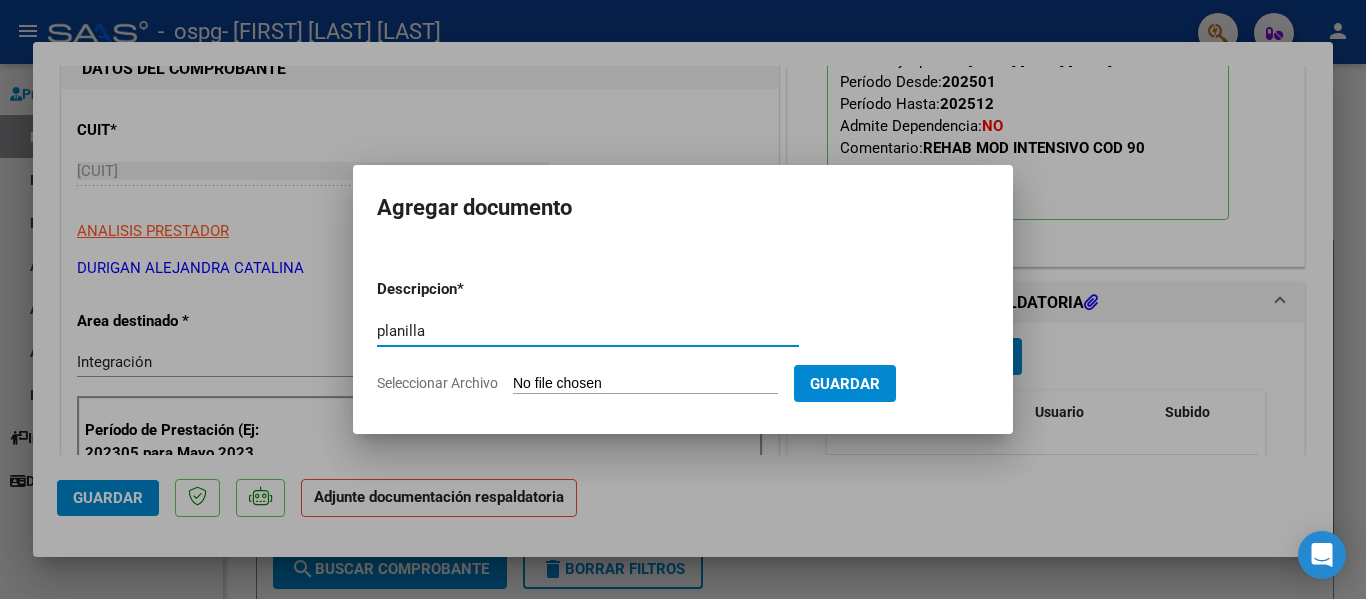 type on "planilla" 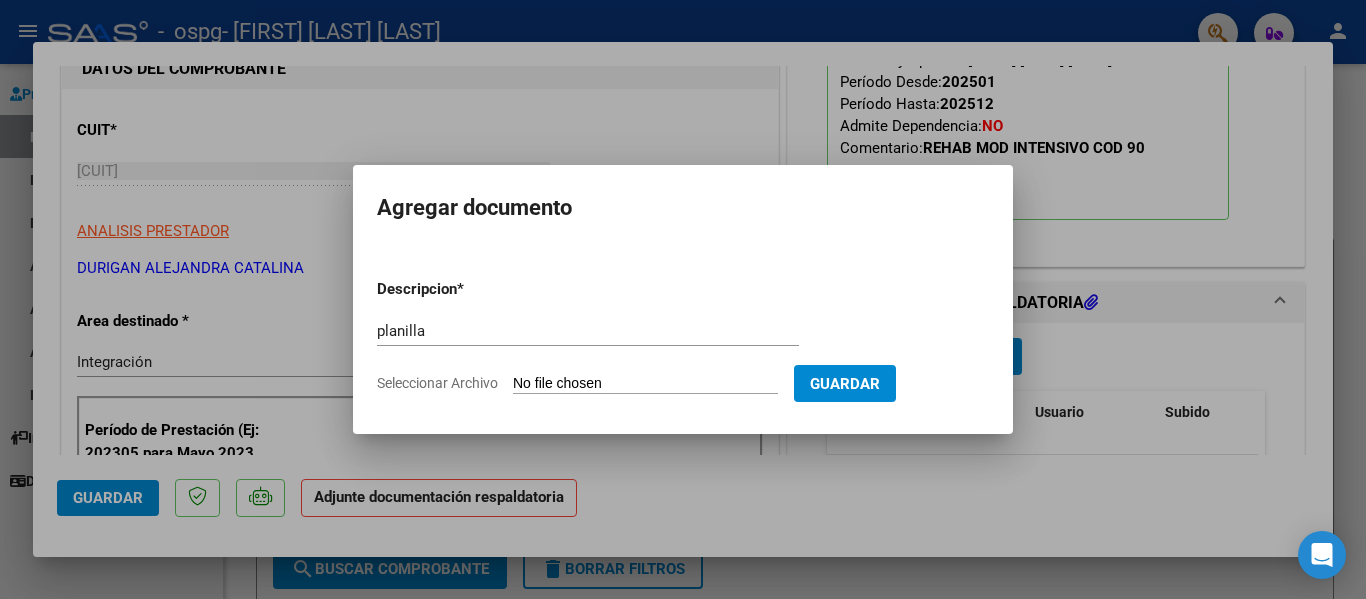 click on "Seleccionar Archivo" at bounding box center [645, 384] 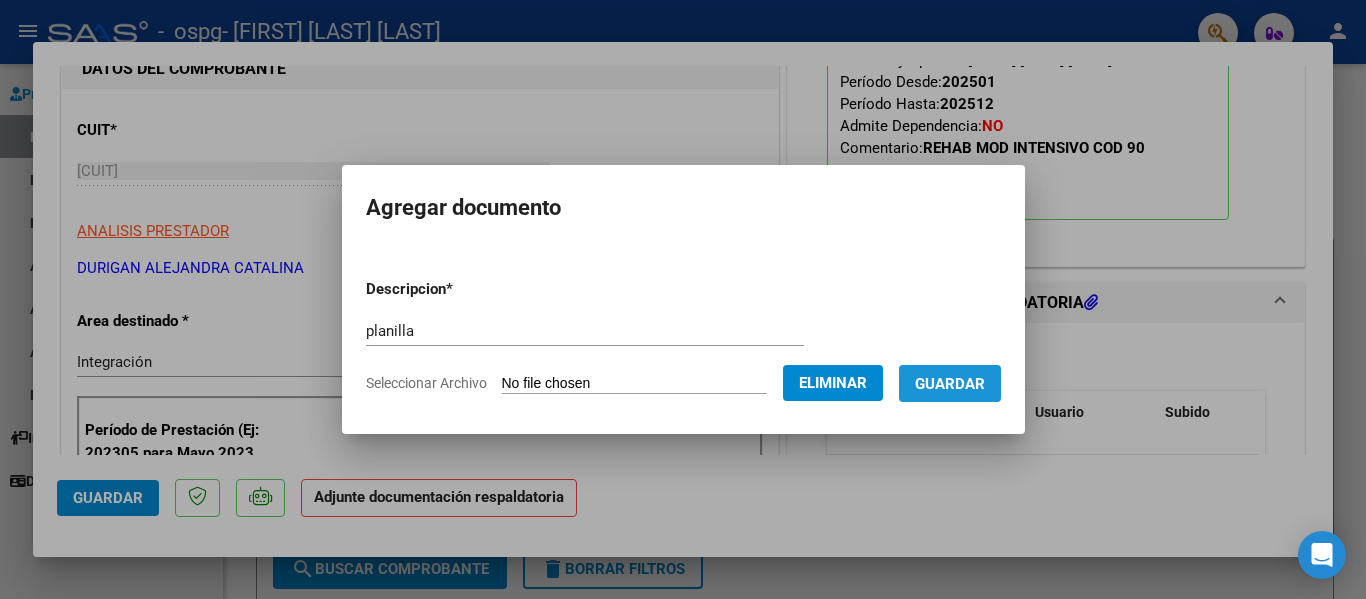 click on "Guardar" at bounding box center (950, 383) 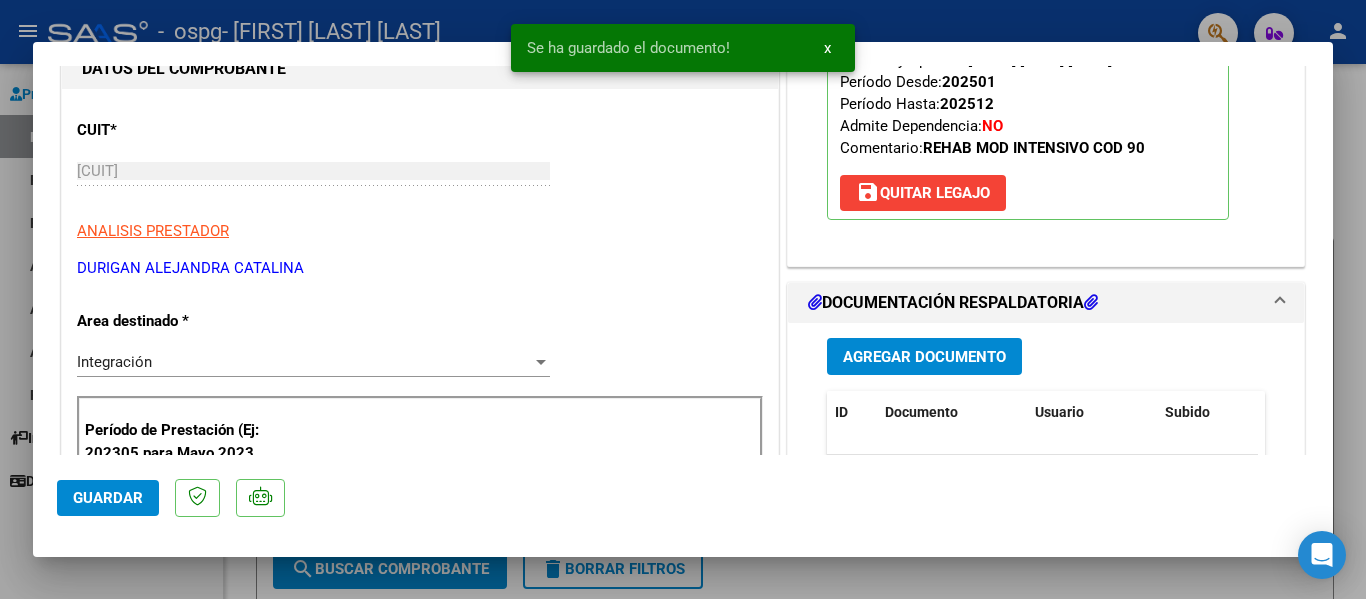 click at bounding box center [683, 299] 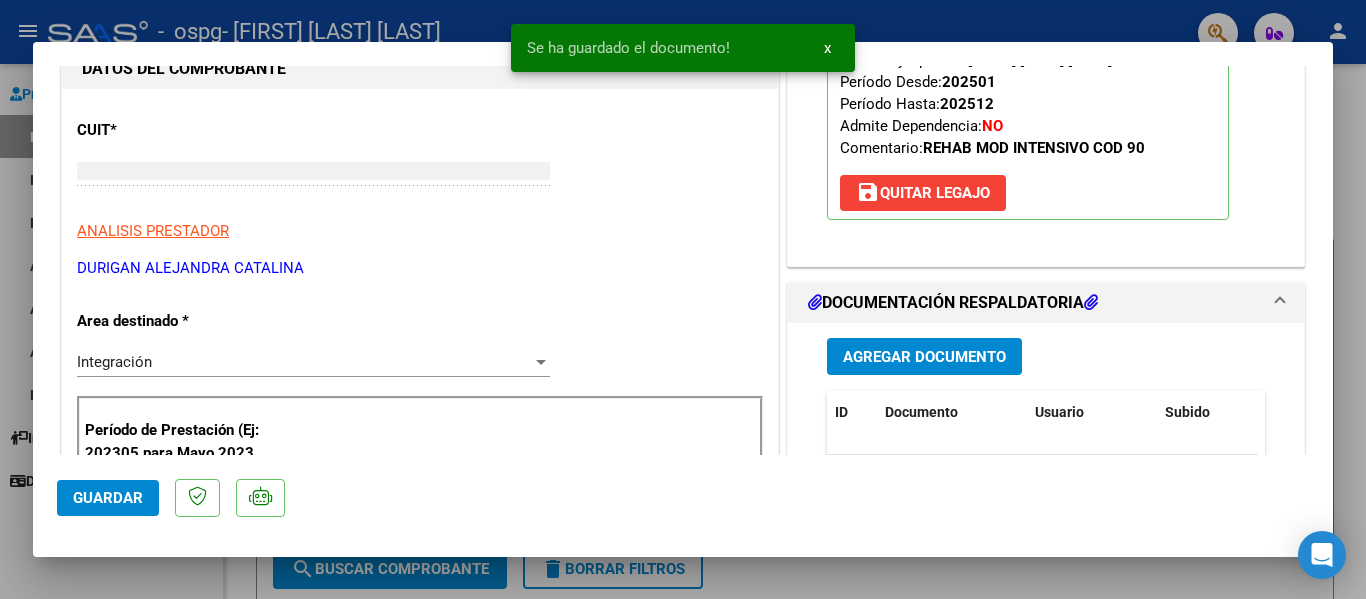scroll, scrollTop: 0, scrollLeft: 0, axis: both 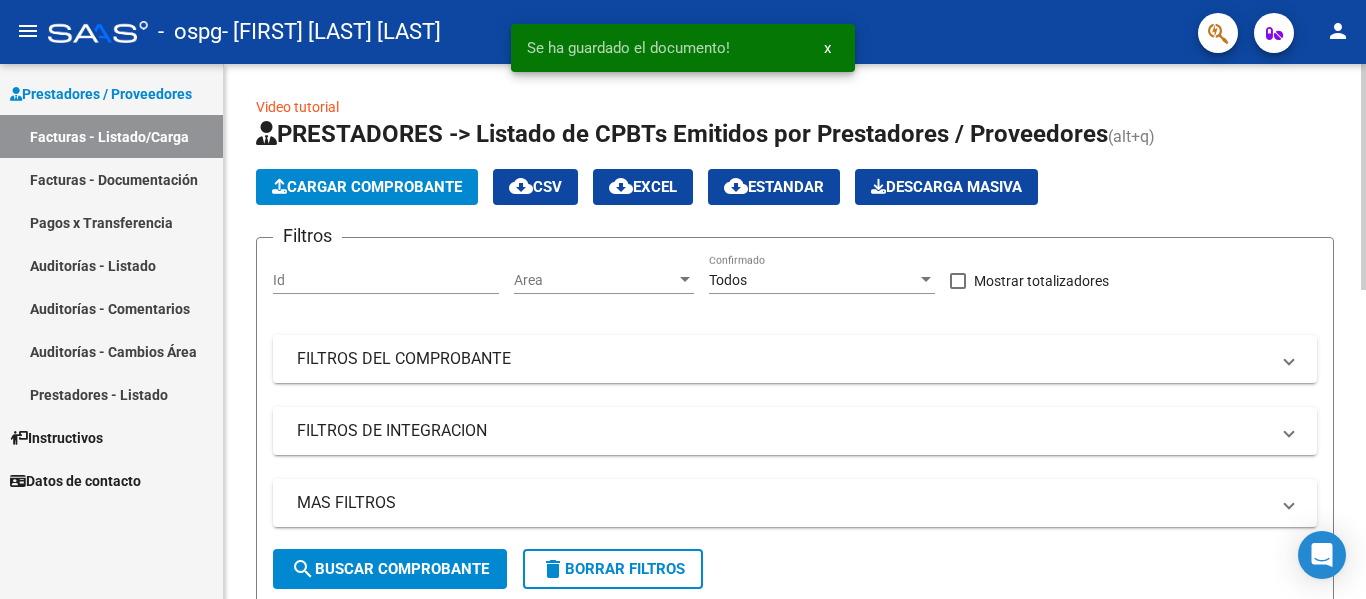 click on "PRESTADORES -> Listado de CPBTs Emitidos por Prestadores / Proveedores (alt+q)   Cargar Comprobante
cloud_download  CSV  cloud_download  EXCEL  cloud_download  Estandar   Descarga Masiva
Filtros Id Area Area Todos Confirmado   Mostrar totalizadores   FILTROS DEL COMPROBANTE  Comprobante Tipo Comprobante Tipo Start date – End date Fec. Comprobante Desde / Hasta Días Emisión Desde(cant. días) Días Emisión Hasta(cant. días) CUIT / Razón Social Pto. Venta Nro. Comprobante Código SSS CAE Válido CAE Válido Todos Cargado Módulo Hosp. Todos Tiene facturacion Apócrifa Hospital Refes  FILTROS DE INTEGRACION  Período De Prestación Campos del Archivo de Rendición Devuelto x SSS (dr_envio) Todos Rendido x SSS (dr_envio) Tipo de Registro Tipo de Registro Período Presentación Período Presentación Campos del Legajo Asociado (preaprobación) Afiliado Legajo (cuil/nombre) Todos Solo facturas preaprobadas  MAS FILTROS  Todos Con Doc. Respaldatoria Todos Con Trazabilidad Todos Asociado a Expediente Sur" 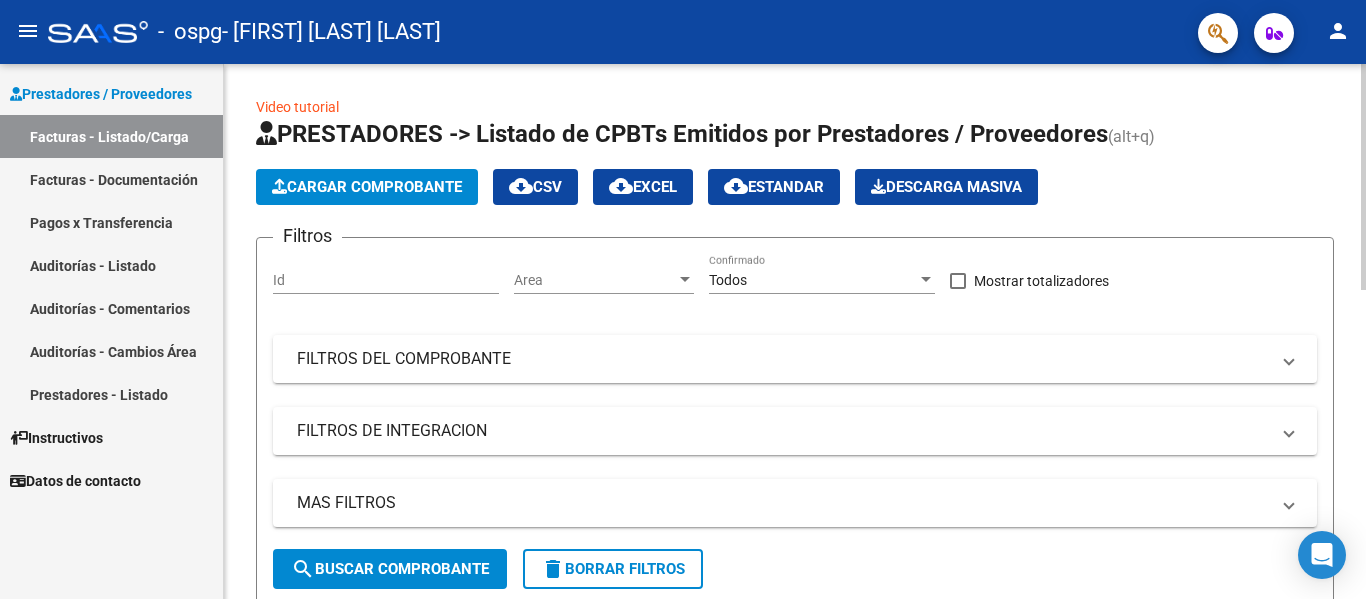 click on "Cargar Comprobante" 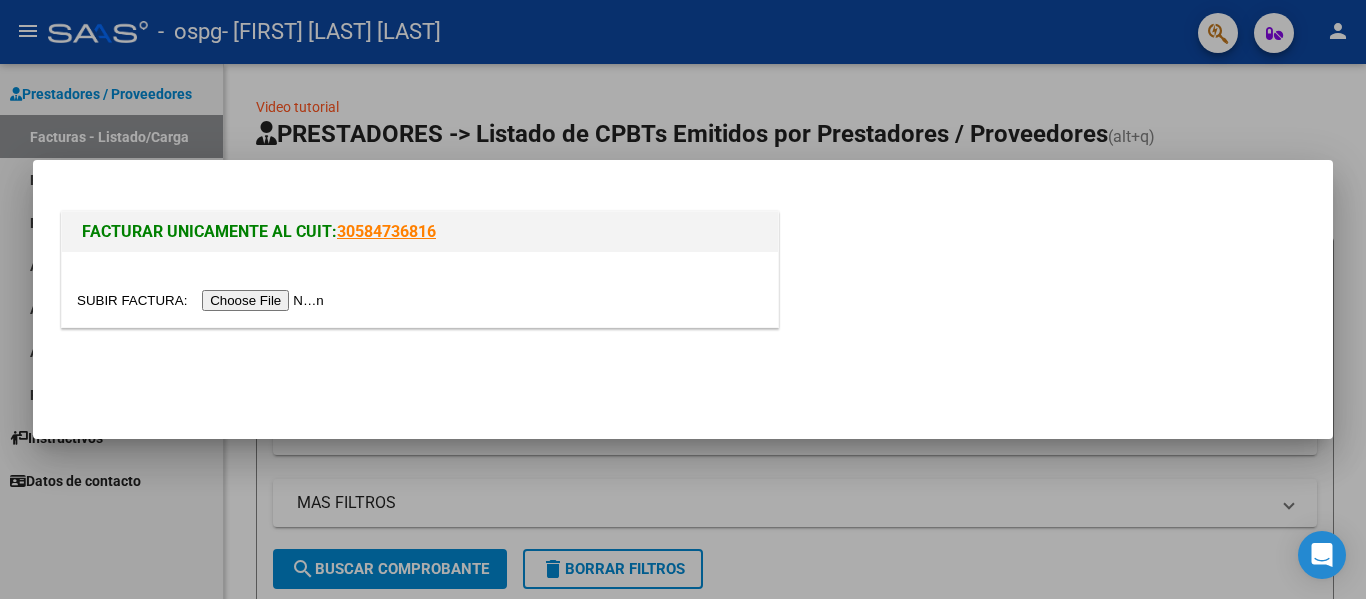 click at bounding box center [203, 300] 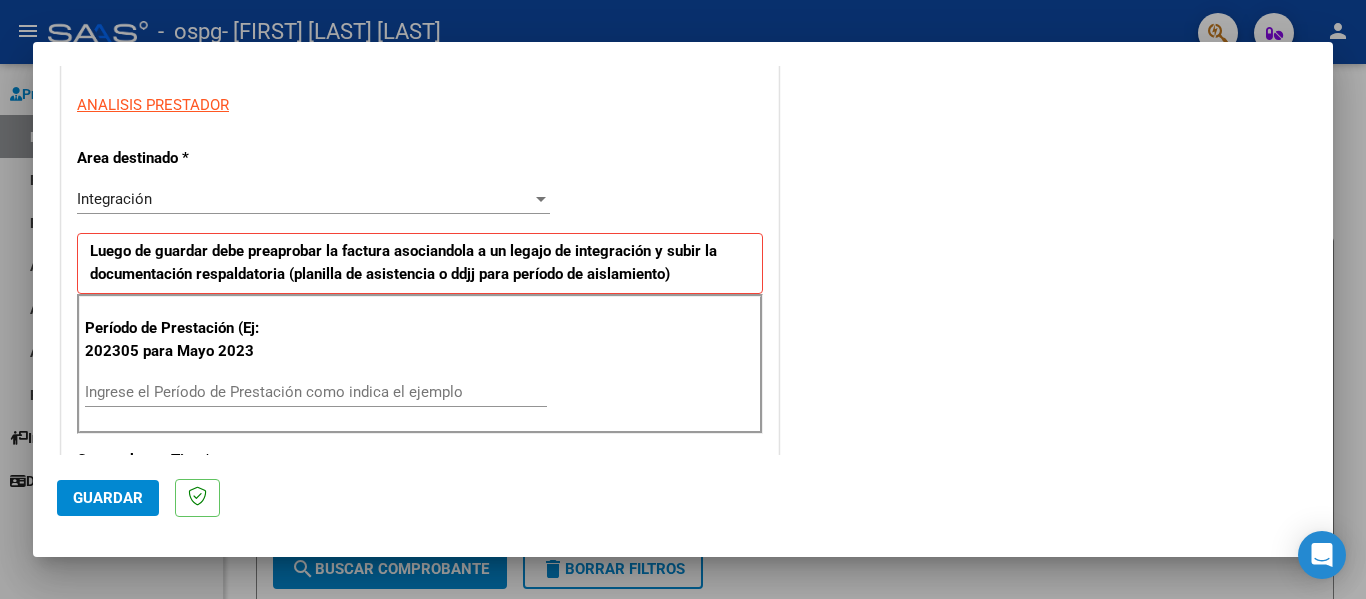 scroll, scrollTop: 355, scrollLeft: 0, axis: vertical 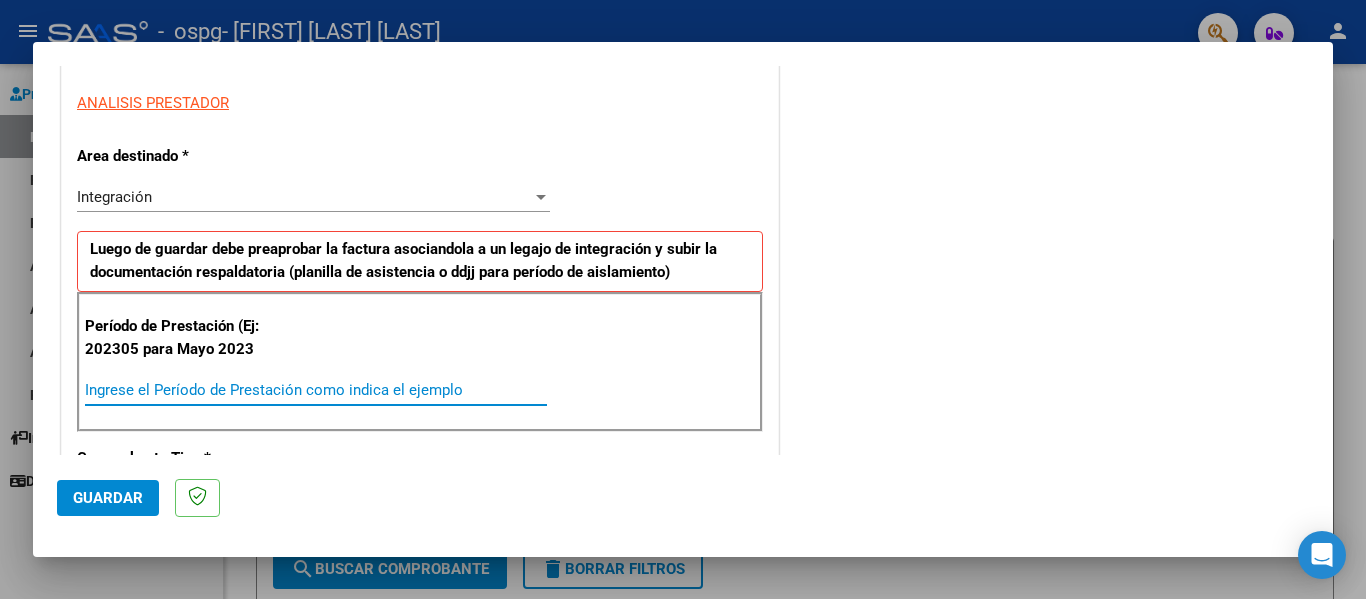 click on "Ingrese el Período de Prestación como indica el ejemplo" at bounding box center [316, 390] 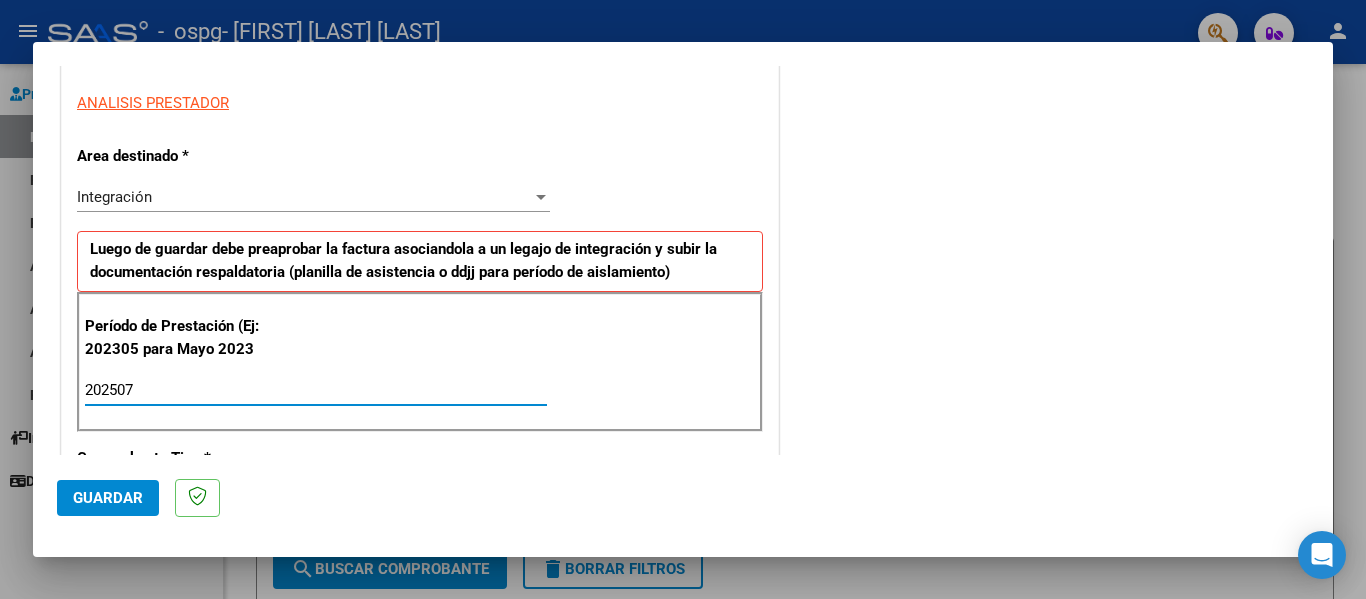 type on "202507" 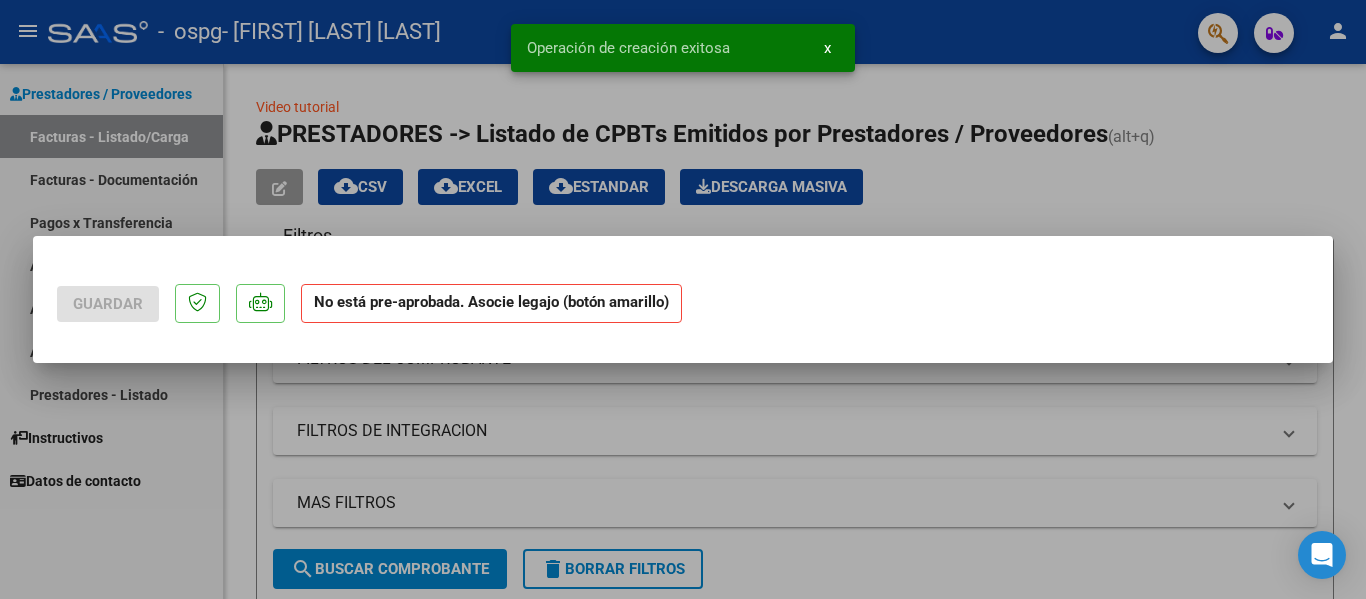 scroll, scrollTop: 0, scrollLeft: 0, axis: both 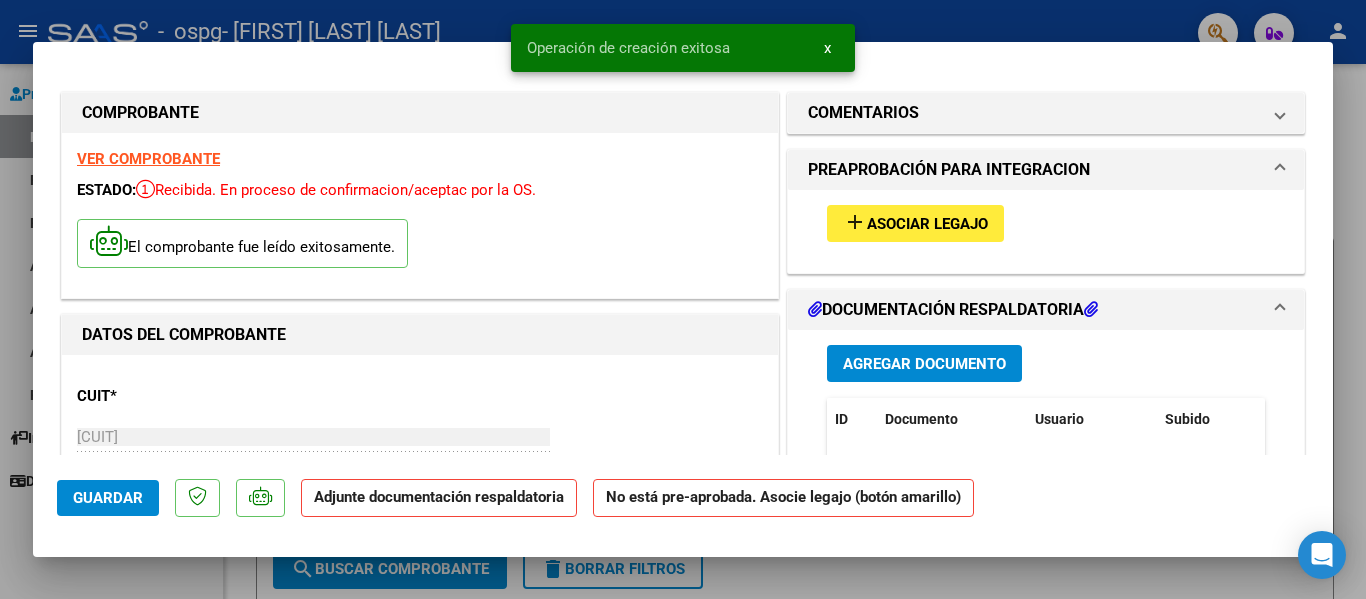 click on "add Asociar Legajo" at bounding box center (915, 223) 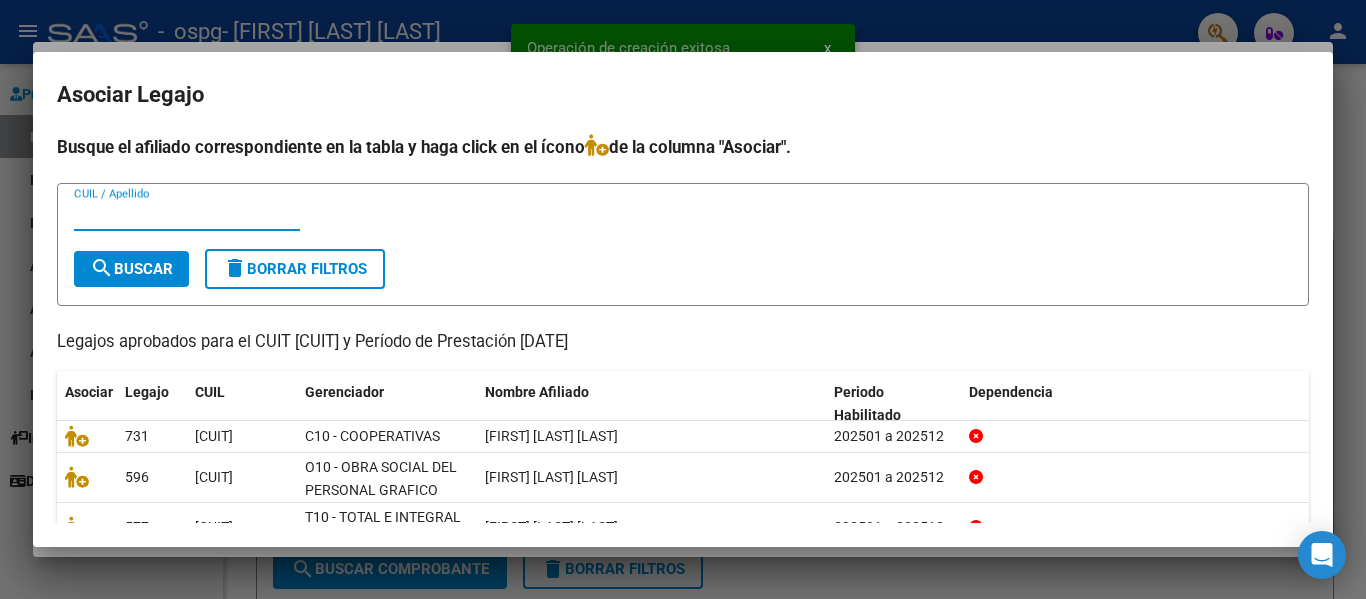 click on "CUIL / Apellido" at bounding box center (187, 215) 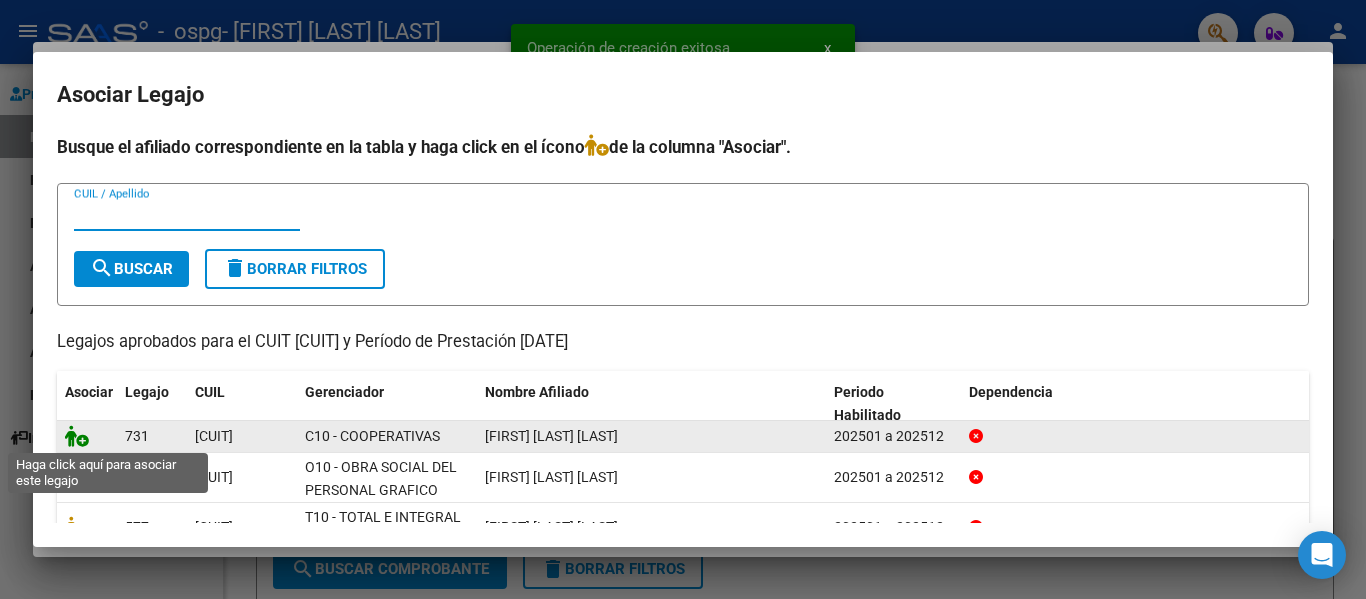 click 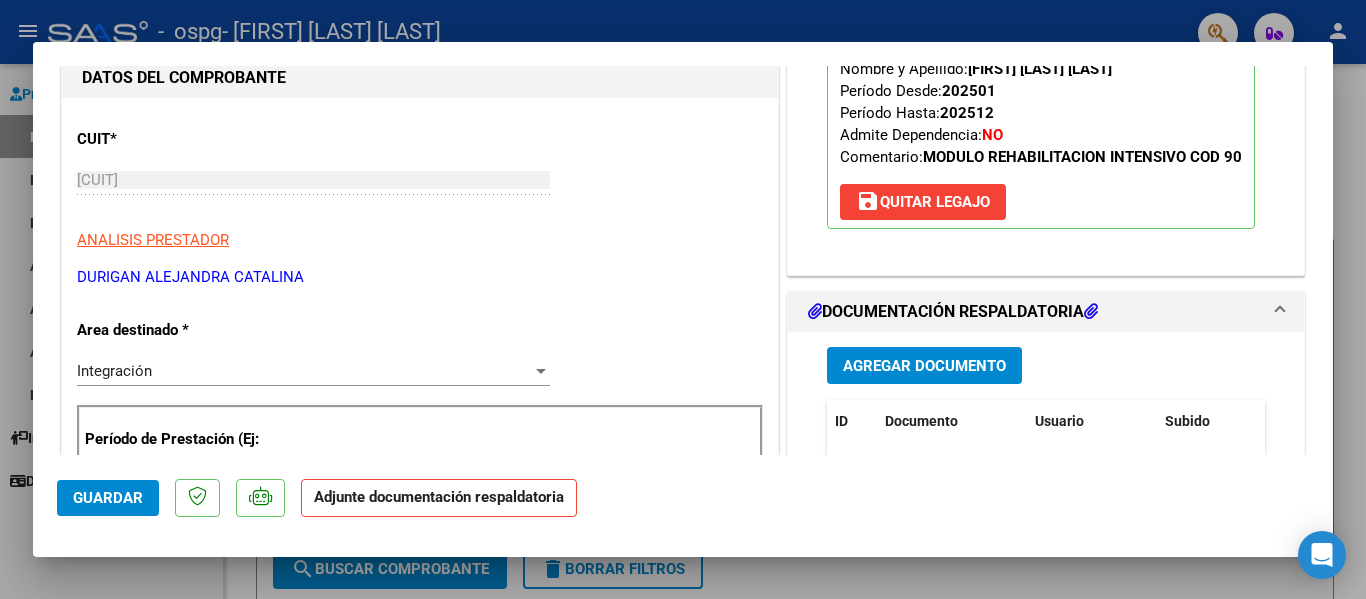 scroll, scrollTop: 258, scrollLeft: 0, axis: vertical 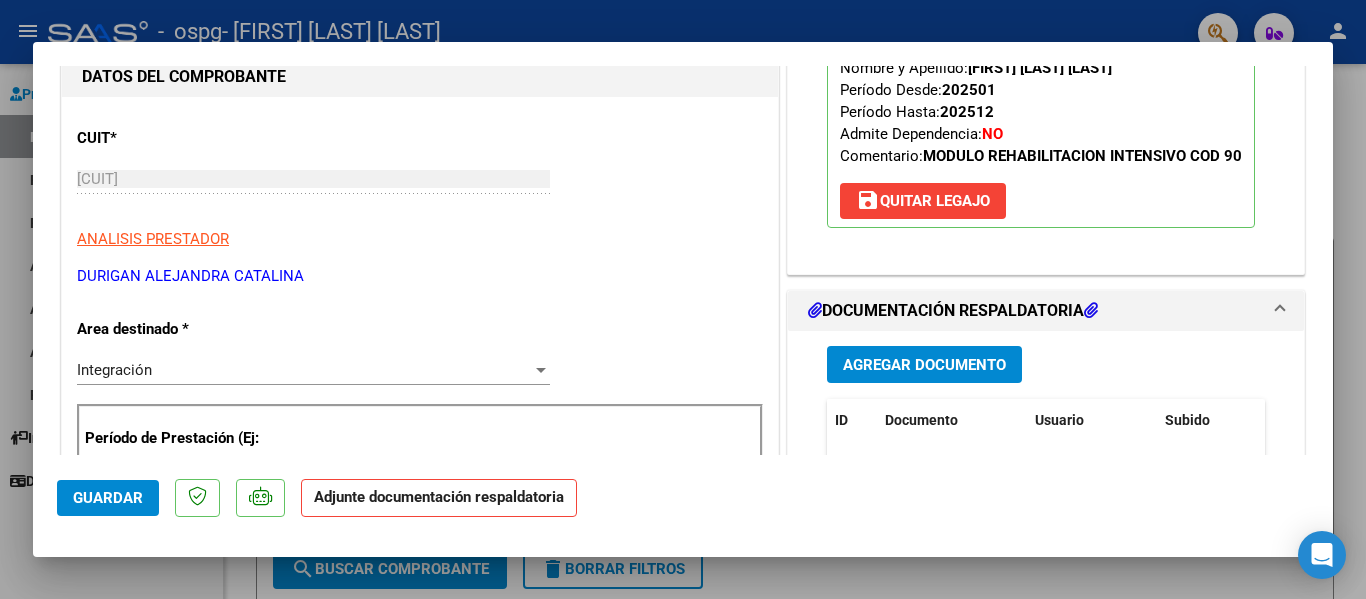 click on "Agregar Documento" at bounding box center [924, 365] 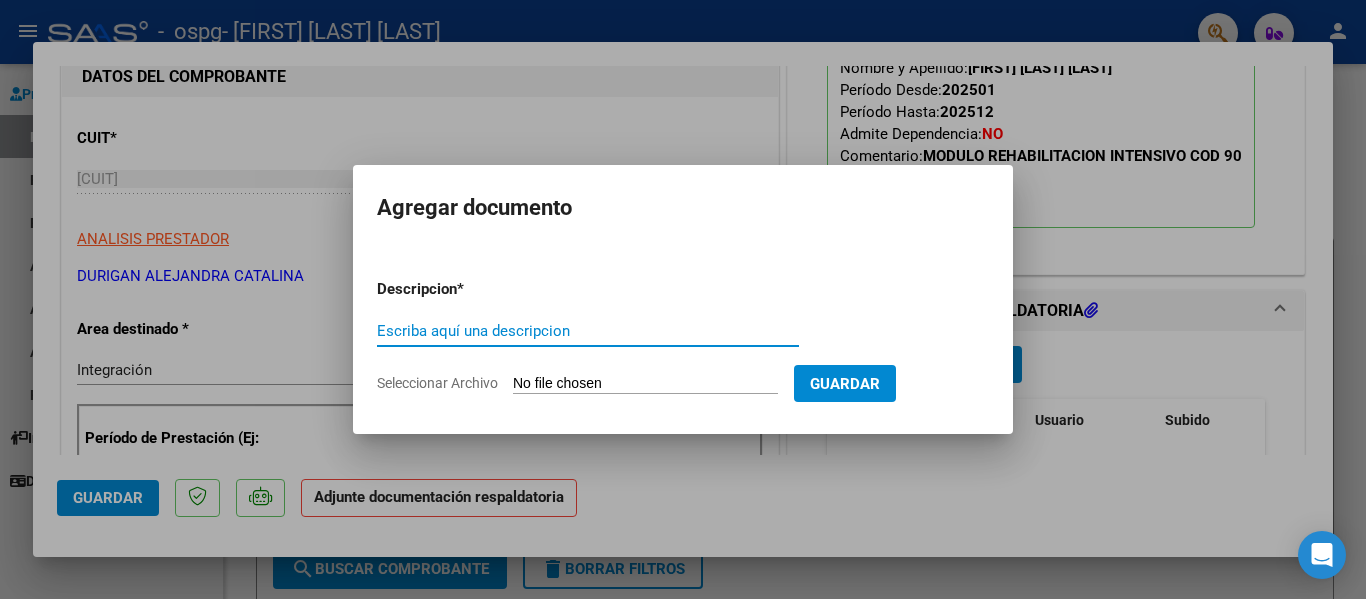 click on "Escriba aquí una descripcion" at bounding box center (588, 331) 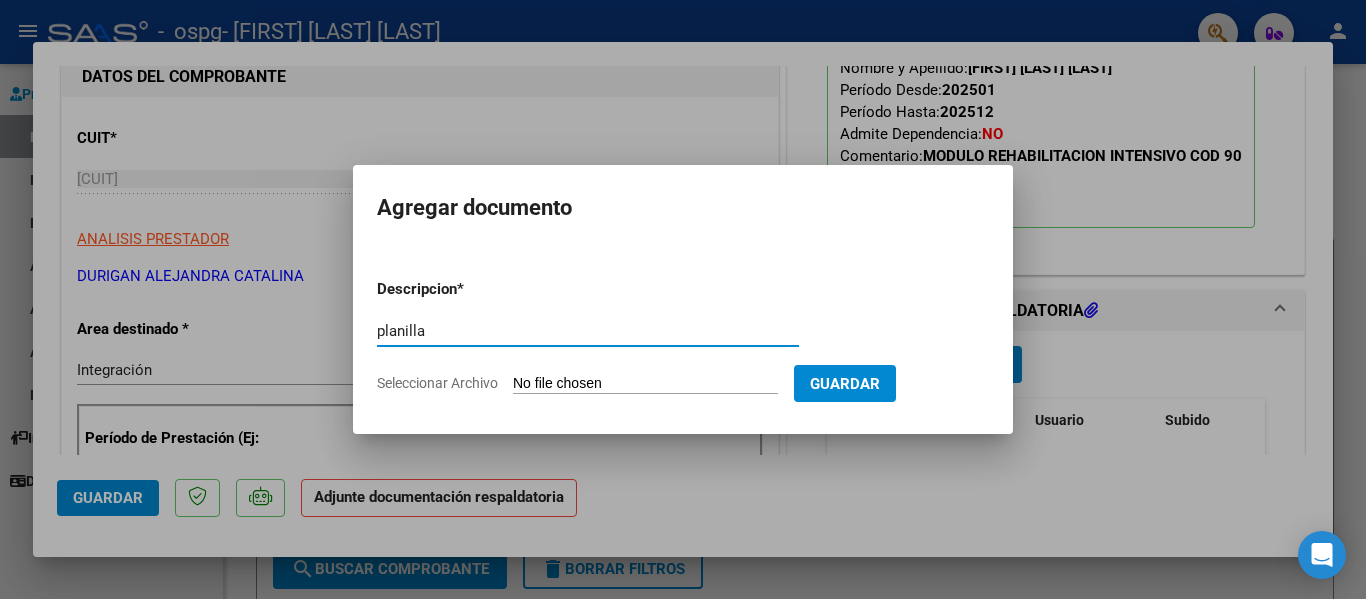 type on "planilla" 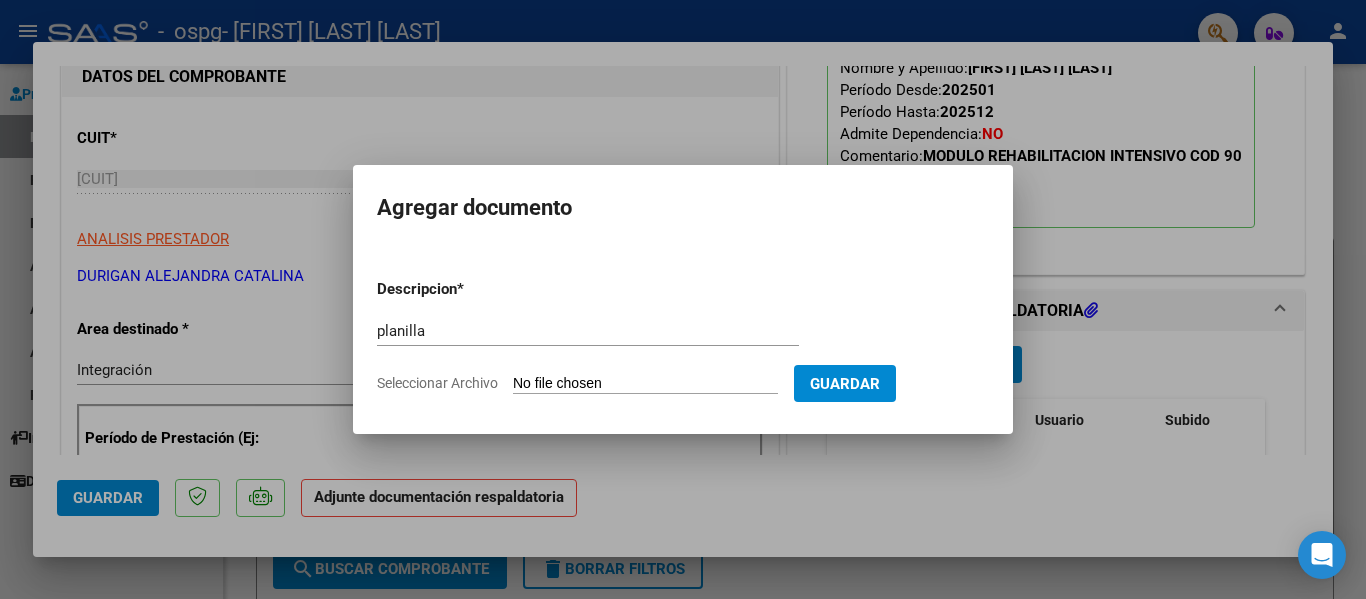 click on "Seleccionar Archivo" at bounding box center (645, 384) 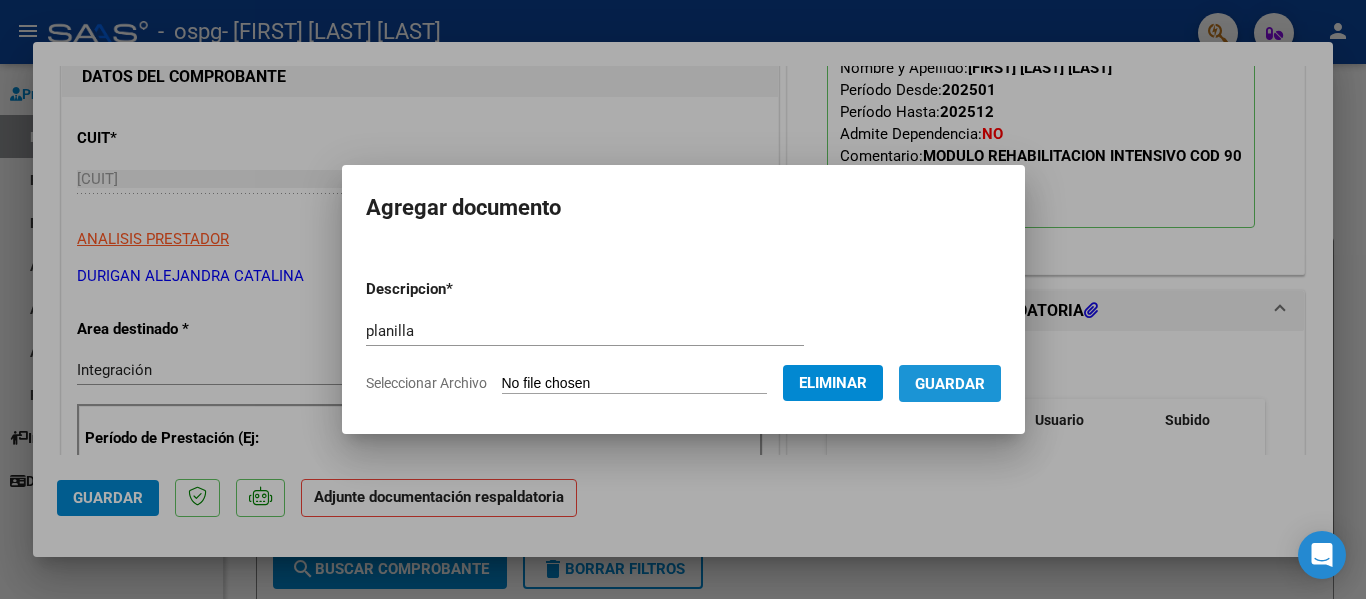 click on "Guardar" at bounding box center (950, 383) 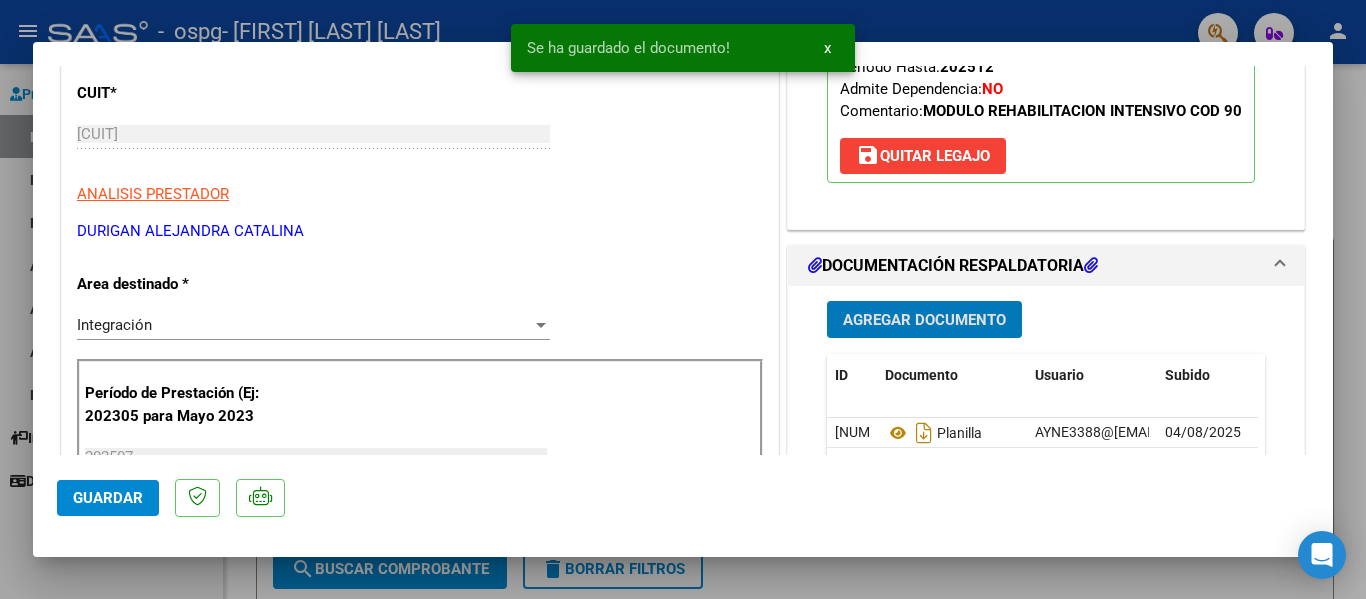 scroll, scrollTop: 304, scrollLeft: 0, axis: vertical 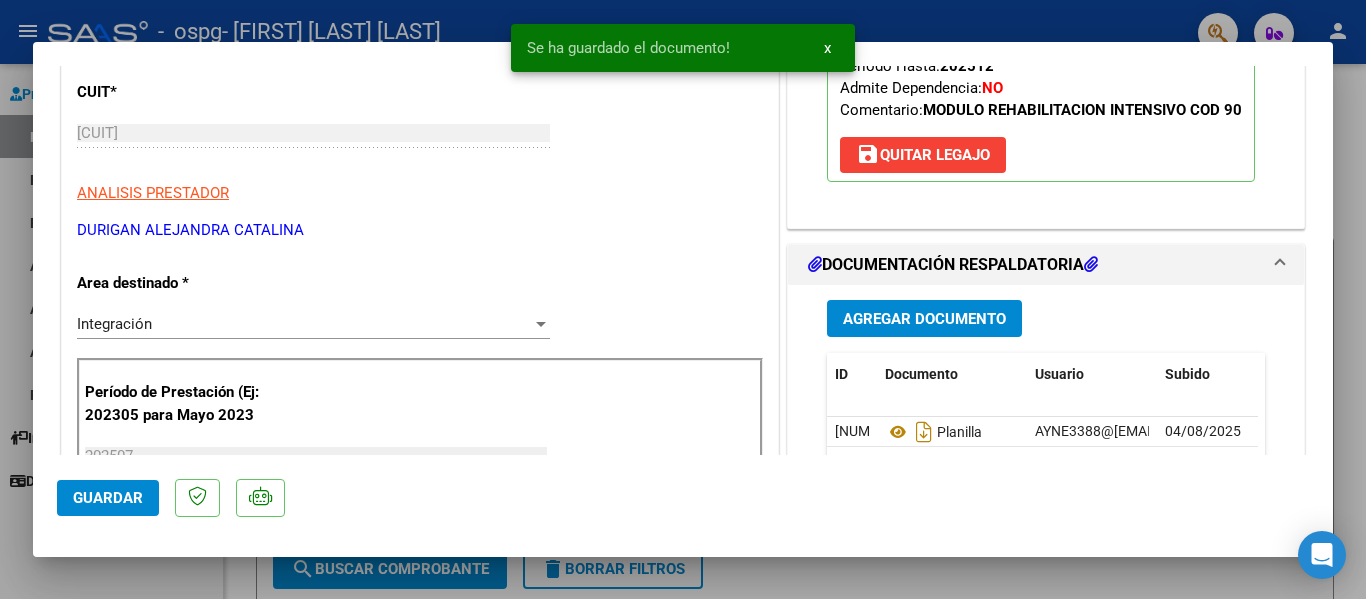 click on "COMPROBANTE VER COMPROBANTE       ESTADO:   Recibida. En proceso de confirmacion/aceptac por la OS.     El comprobante fue leído exitosamente.  DATOS DEL COMPROBANTE CUIT  *   [CUIT] Ingresar CUIT  ANALISIS PRESTADOR  DURIGAN ALEJANDRA CATALINA  ARCA Padrón  Area destinado * Integración Seleccionar Area Período de Prestación (Ej: 202305 para Mayo 2023    [DATE] Ingrese el Período de Prestación como indica el ejemplo   Una vez que se asoció a un legajo aprobado no se puede cambiar el período de prestación.   Comprobante Tipo * Factura C Seleccionar Tipo Punto de Venta  *   5 Ingresar el Nro.  Número  *   580 Ingresar el Nro.  Monto  *   $ 435.376,56 Ingresar el monto  Fecha del Cpbt.  *   [DATE] Ingresar la fecha  CAE / CAEA (no ingrese CAI)    75314949747928 Ingresar el CAE o CAEA (no ingrese CAI)  Fecha de Vencimiento    Ingresar la fecha  Ref. Externa    Ingresar la ref.  N° Liquidación    Ingresar el N° Liquidación  COMENTARIOS Comentarios del Prestador / Gerenciador:  [DATE]" at bounding box center [683, 300] 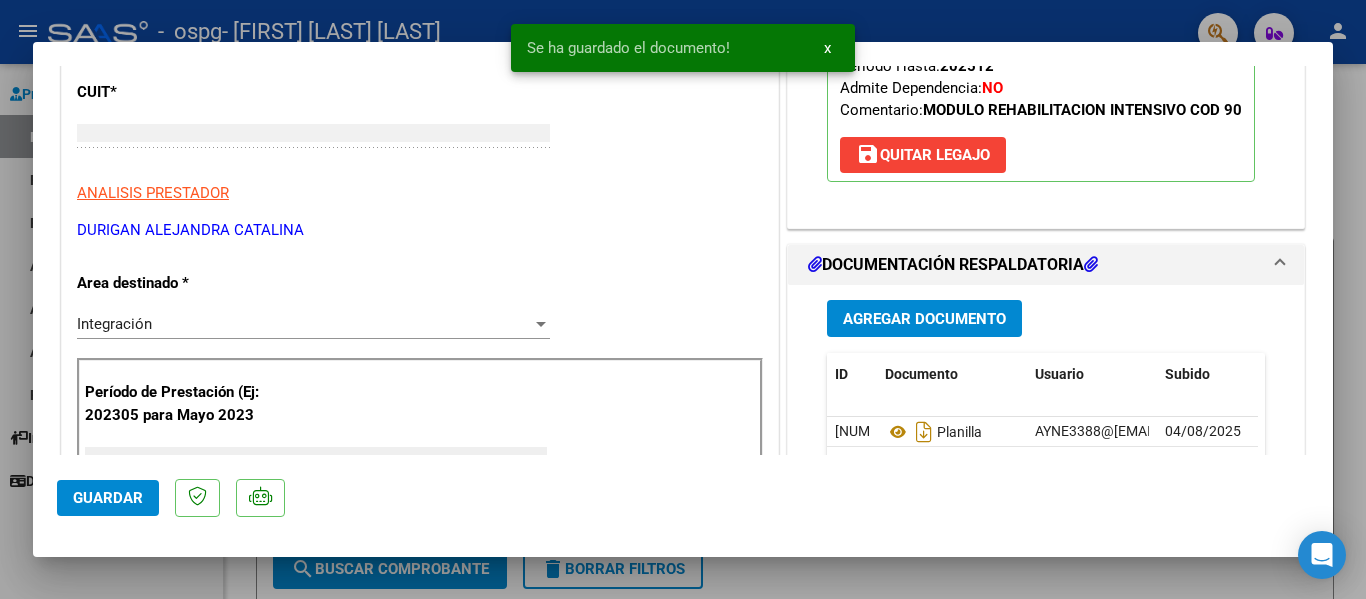 type 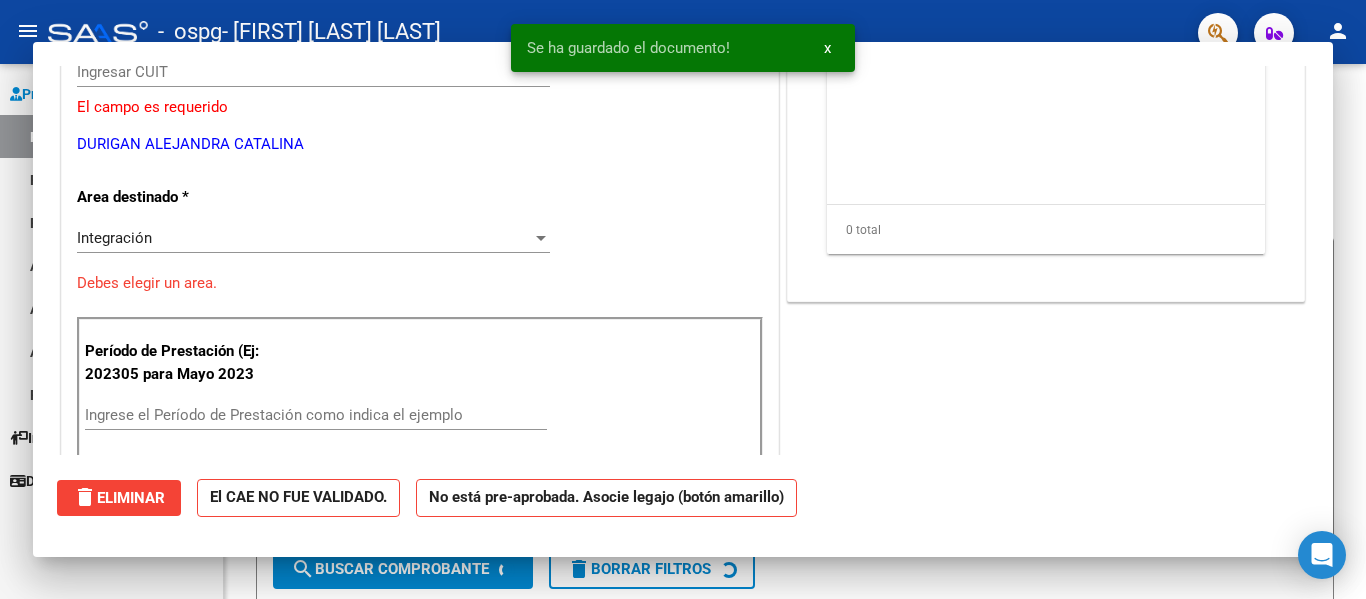 scroll, scrollTop: 243, scrollLeft: 0, axis: vertical 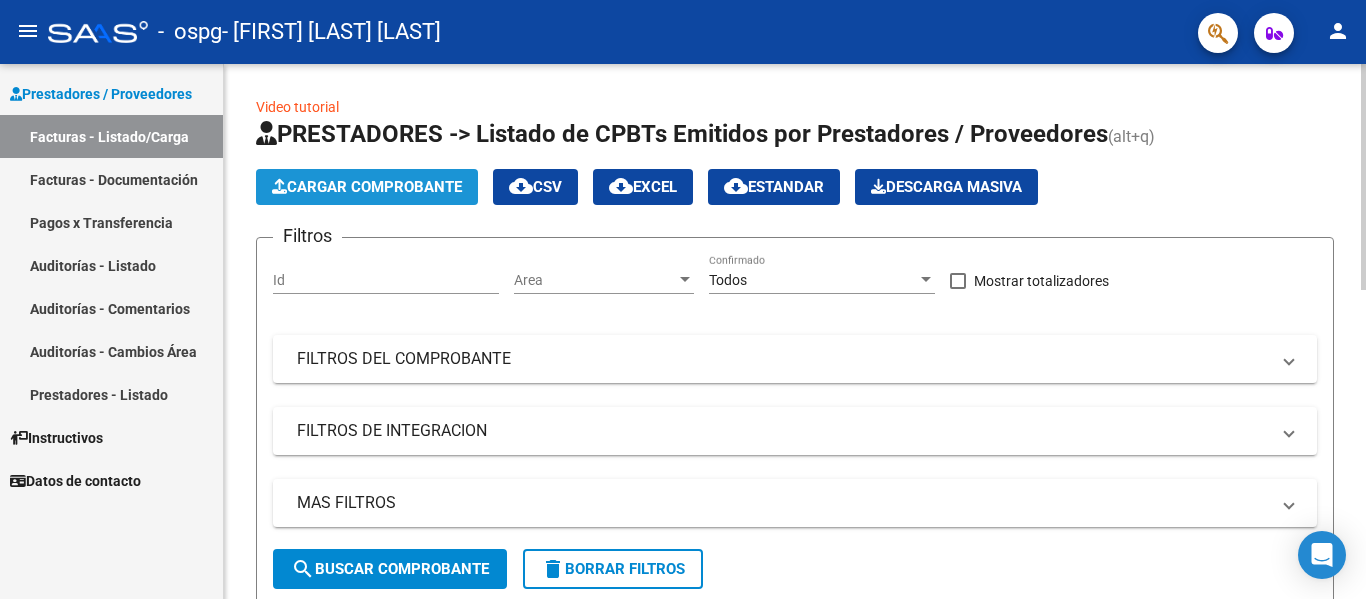 click on "Cargar Comprobante" 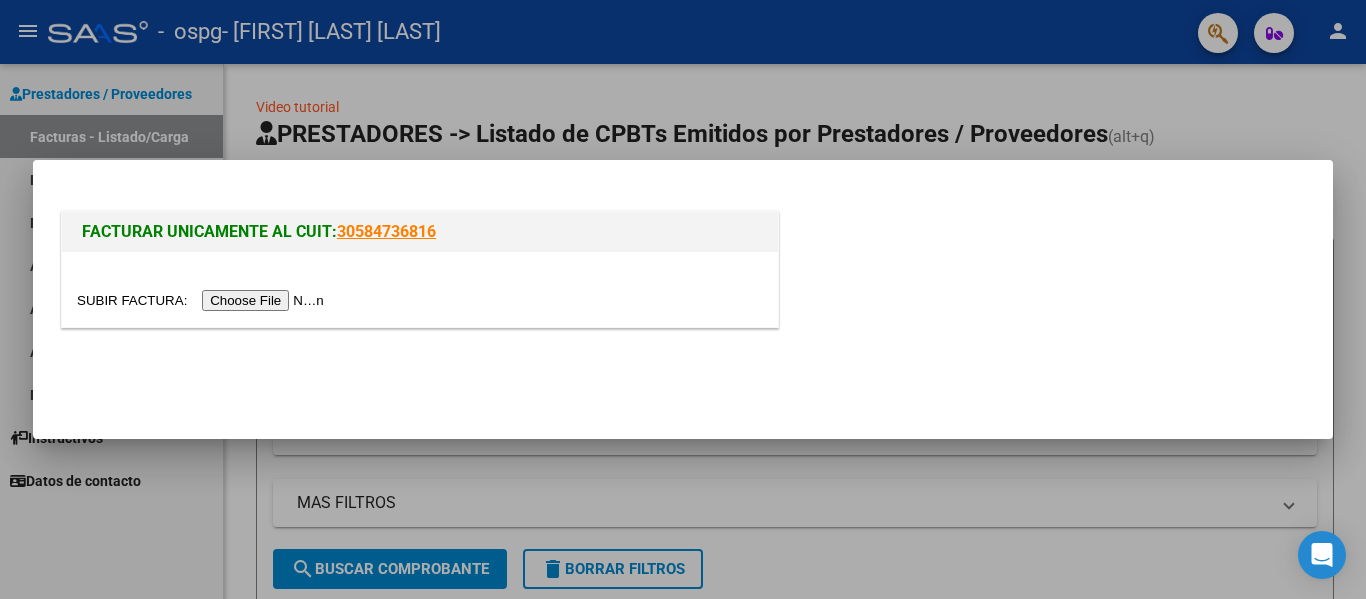 click at bounding box center [203, 300] 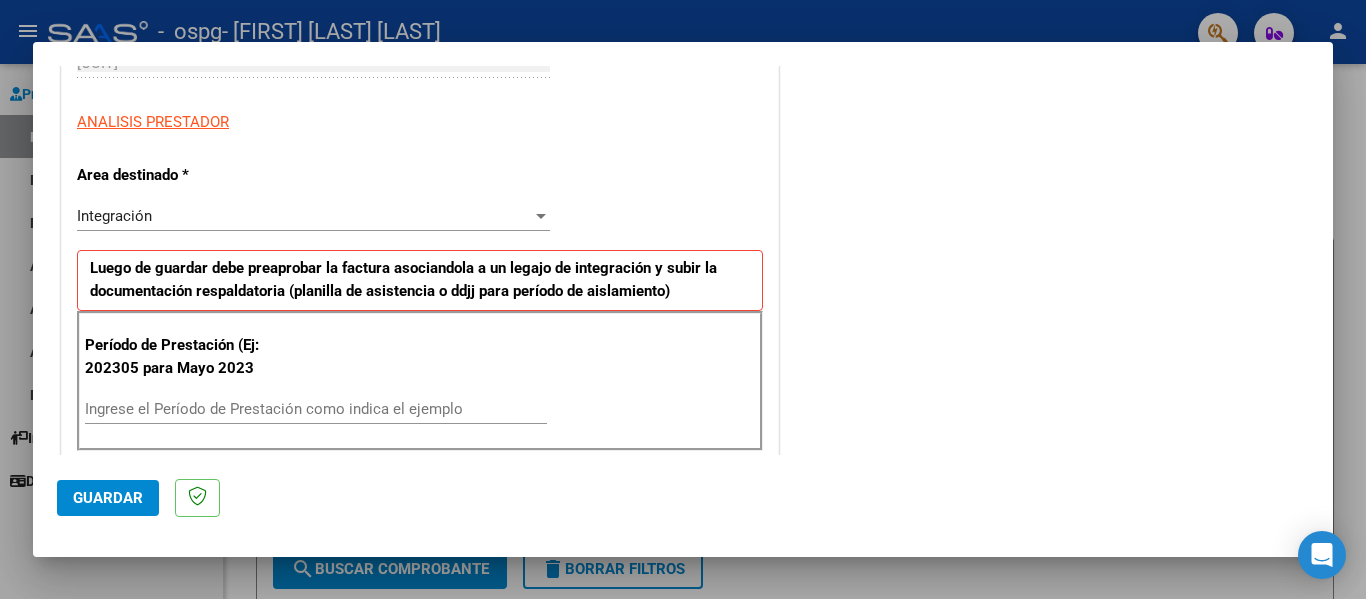 scroll, scrollTop: 338, scrollLeft: 0, axis: vertical 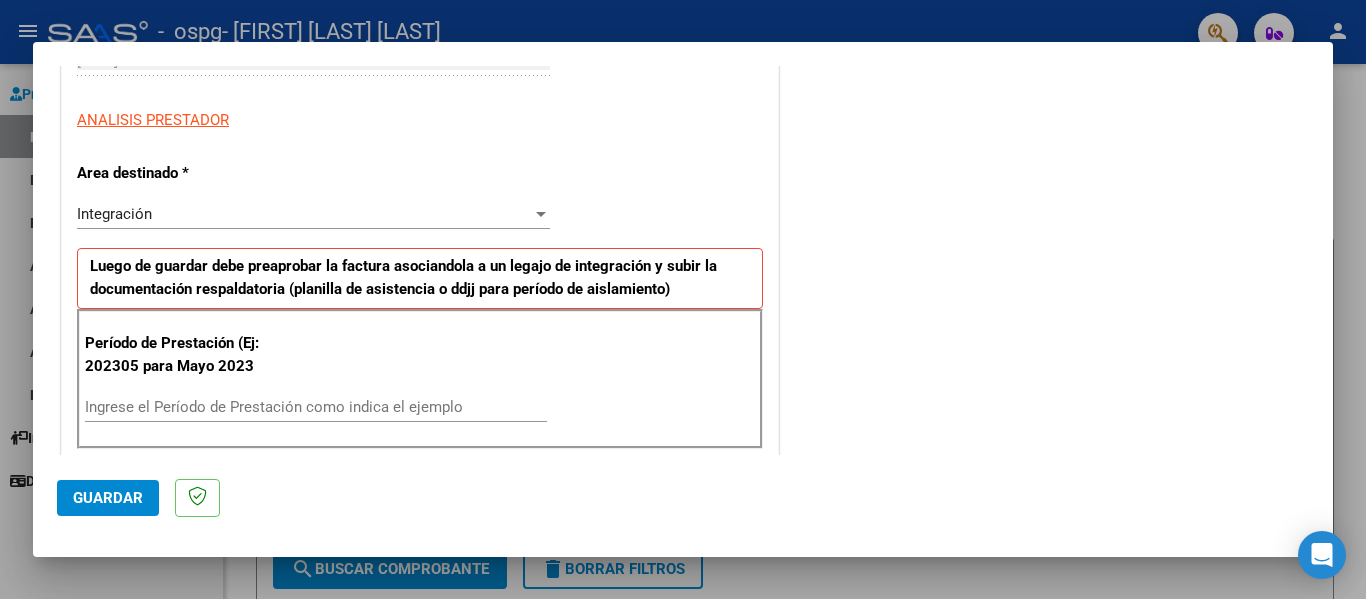 click on "Ingrese el Período de Prestación como indica el ejemplo" at bounding box center (316, 407) 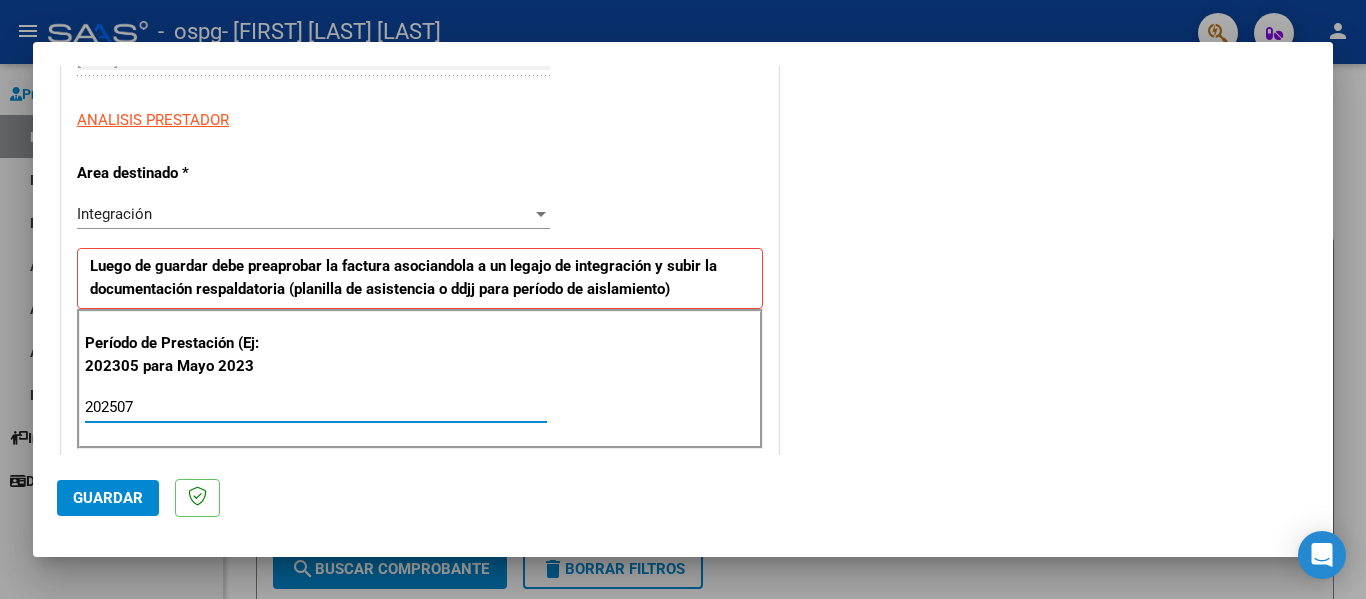 type on "202507" 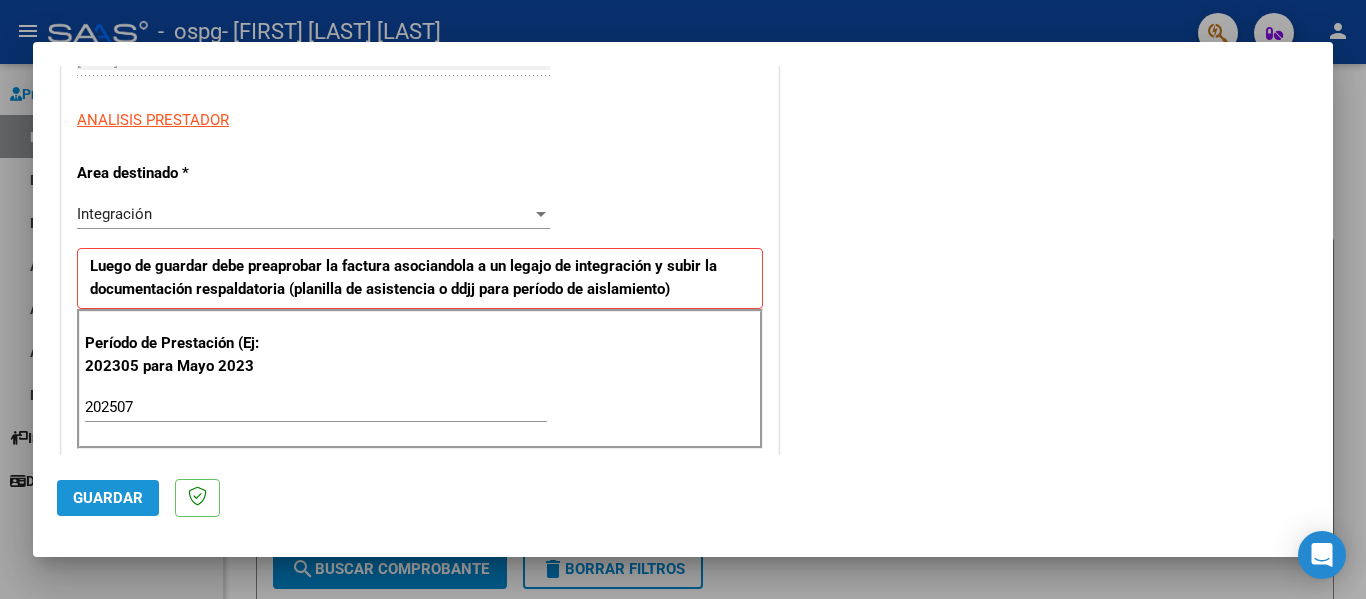 click on "Guardar" 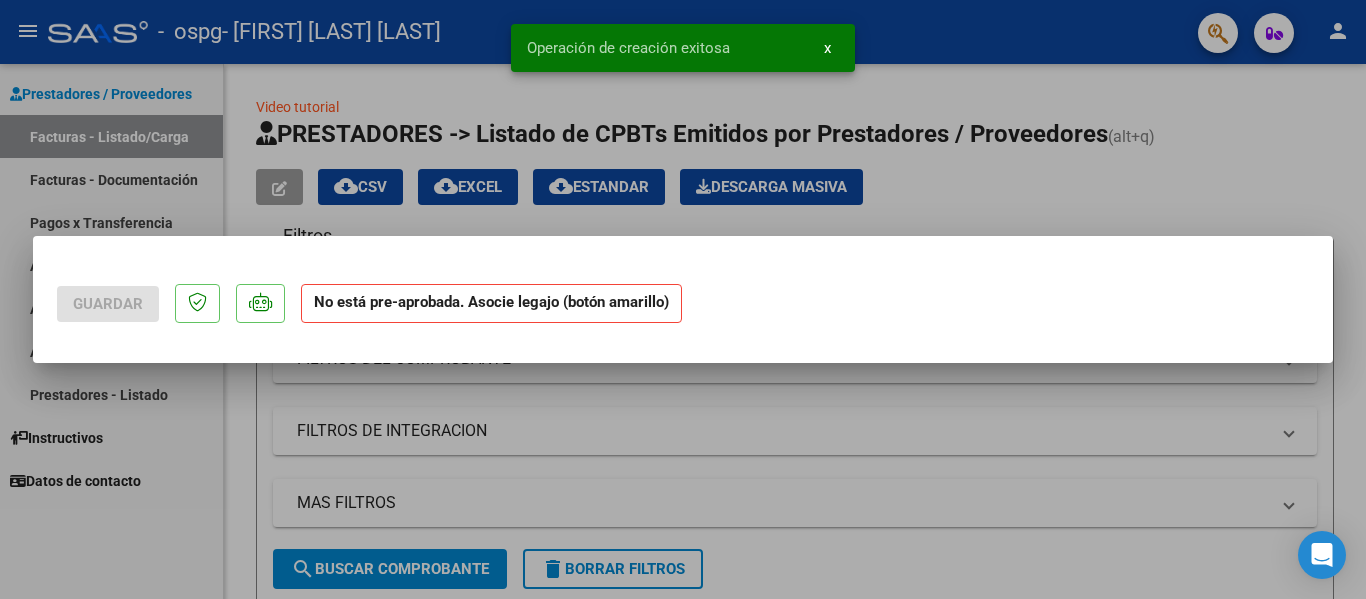 scroll, scrollTop: 0, scrollLeft: 0, axis: both 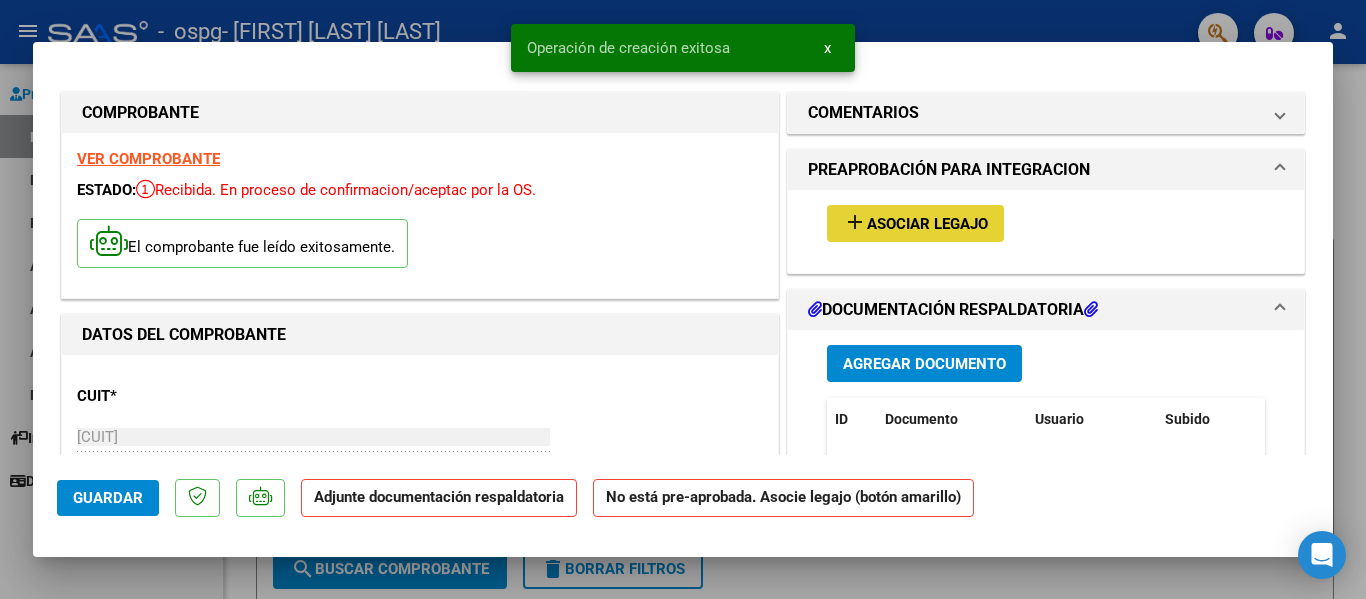 click on "Asociar Legajo" at bounding box center (927, 224) 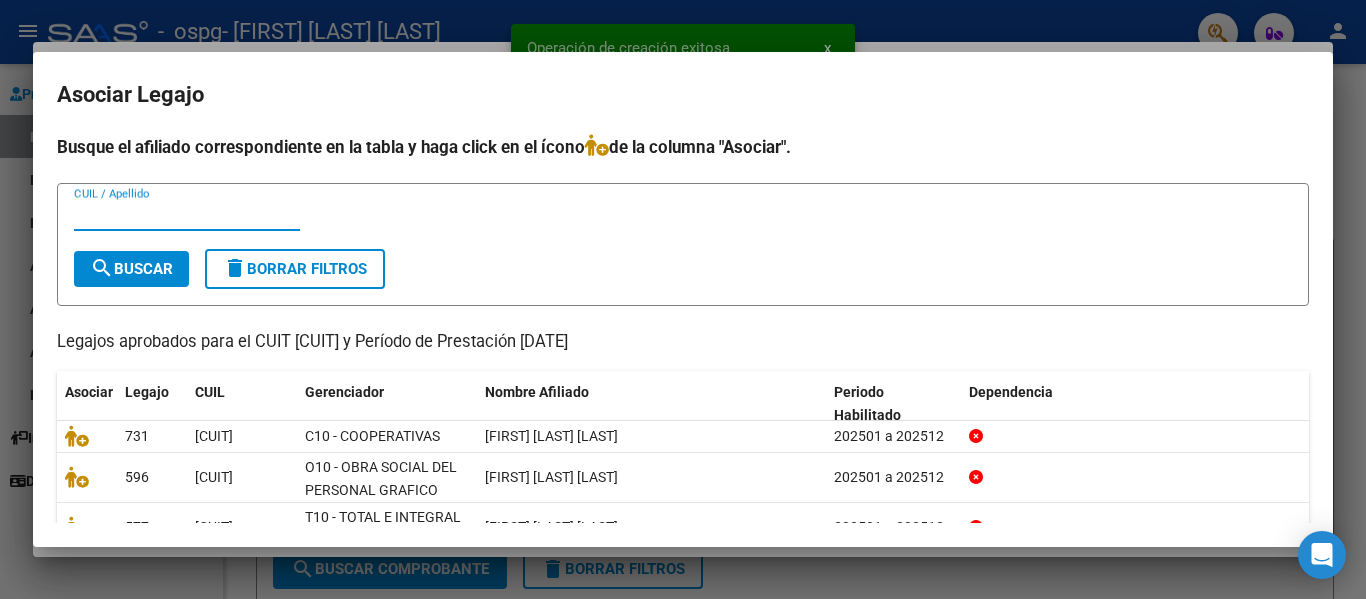 click on "CUIL / Apellido" at bounding box center [187, 215] 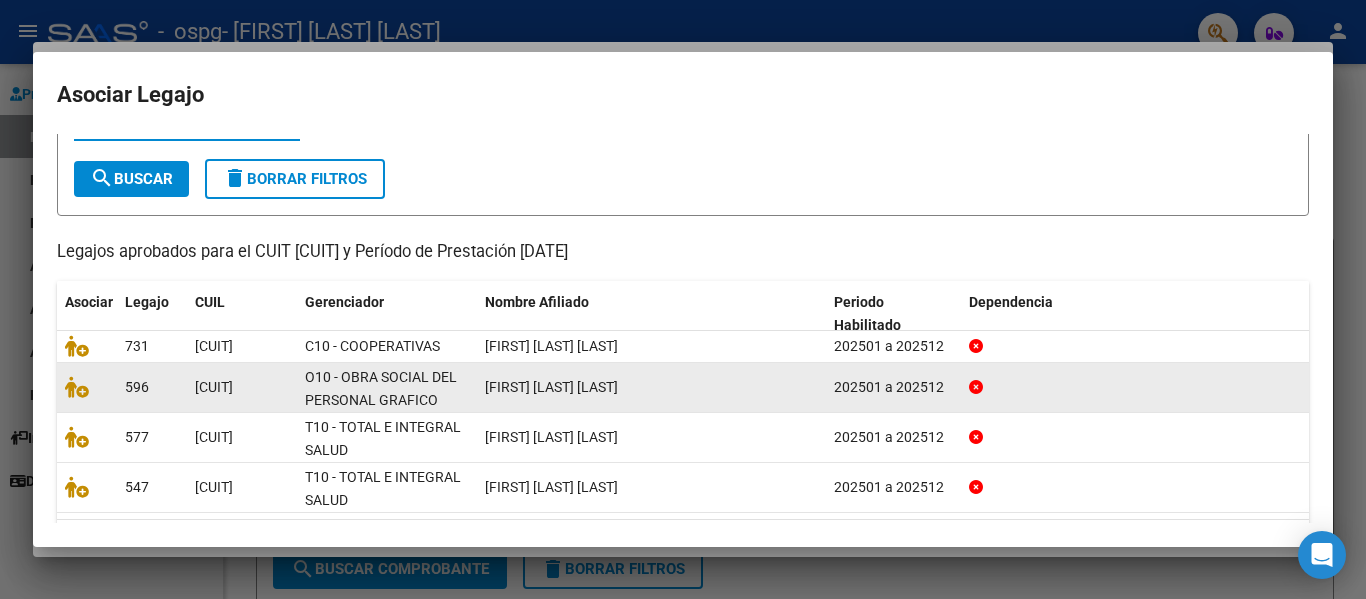 scroll, scrollTop: 61, scrollLeft: 0, axis: vertical 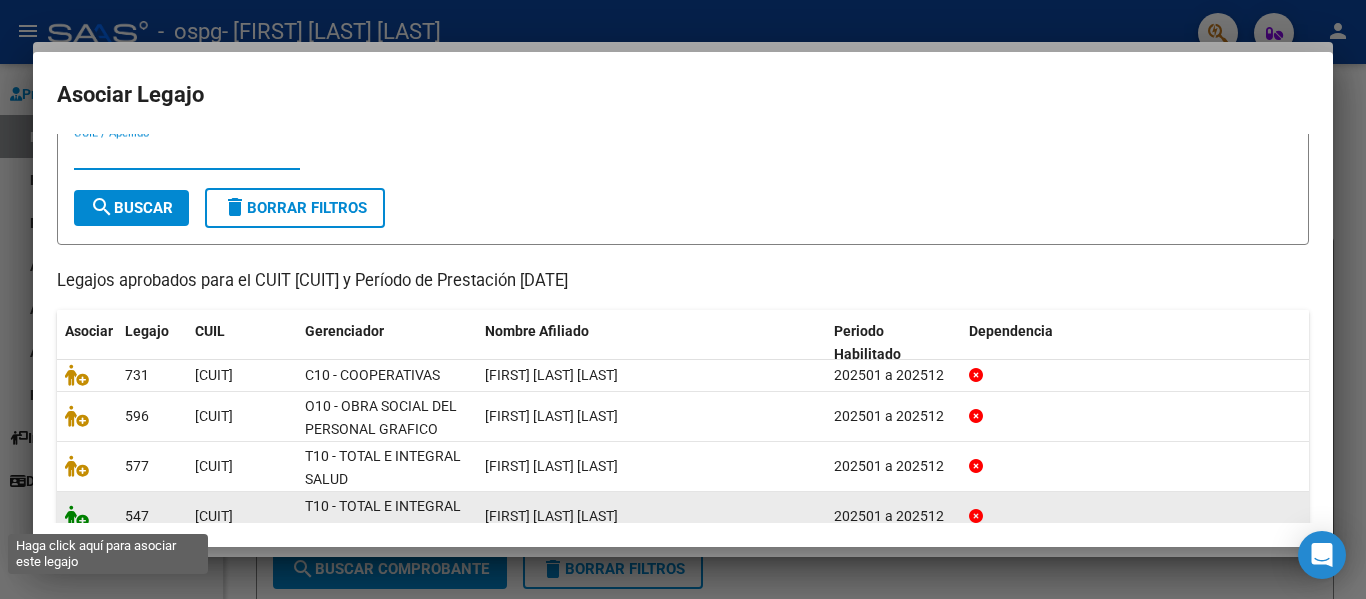 click 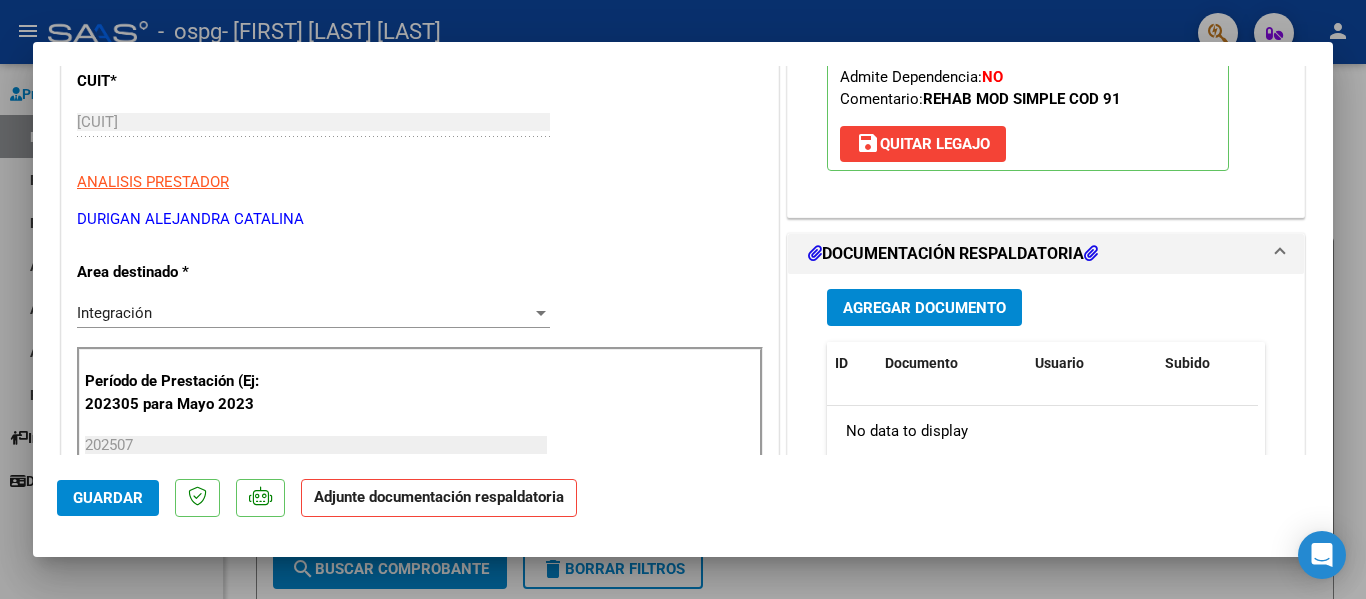scroll, scrollTop: 316, scrollLeft: 0, axis: vertical 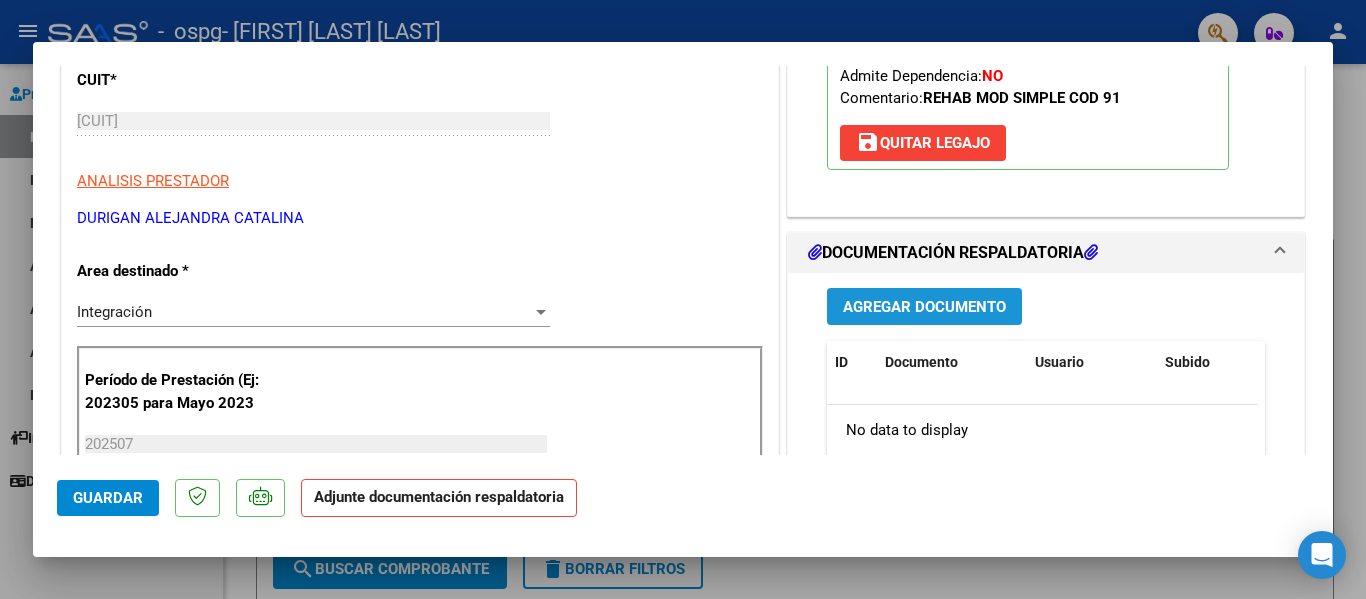 click on "Agregar Documento" at bounding box center [924, 307] 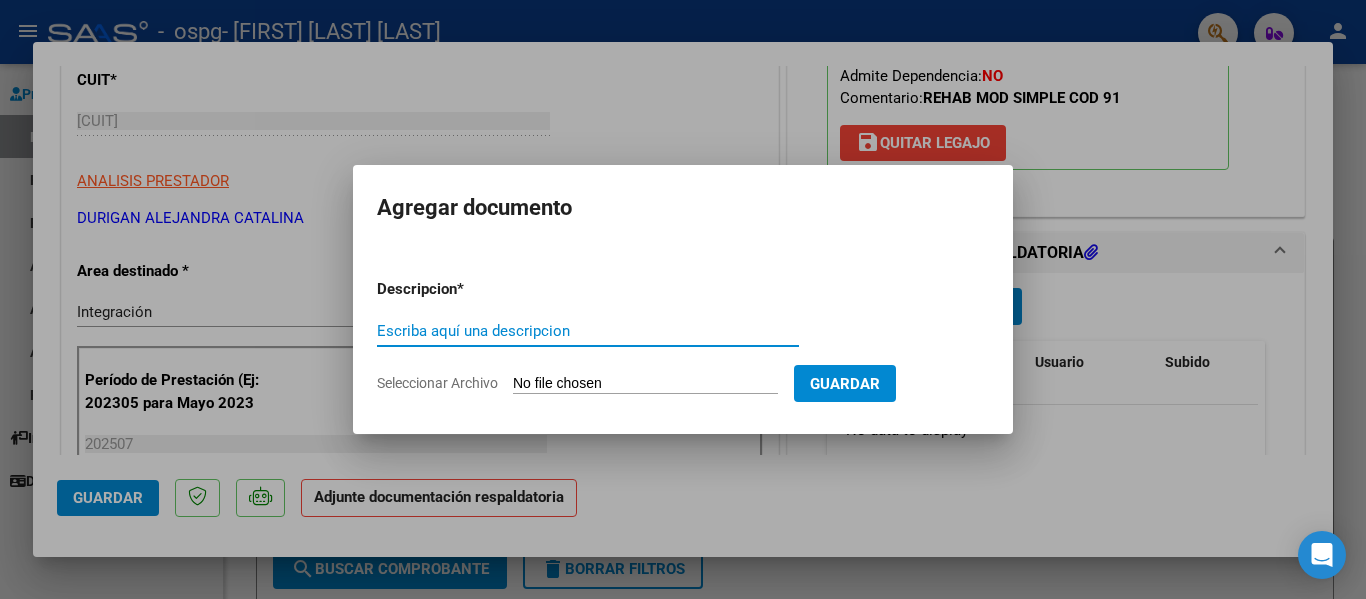 click on "Escriba aquí una descripcion" at bounding box center [588, 331] 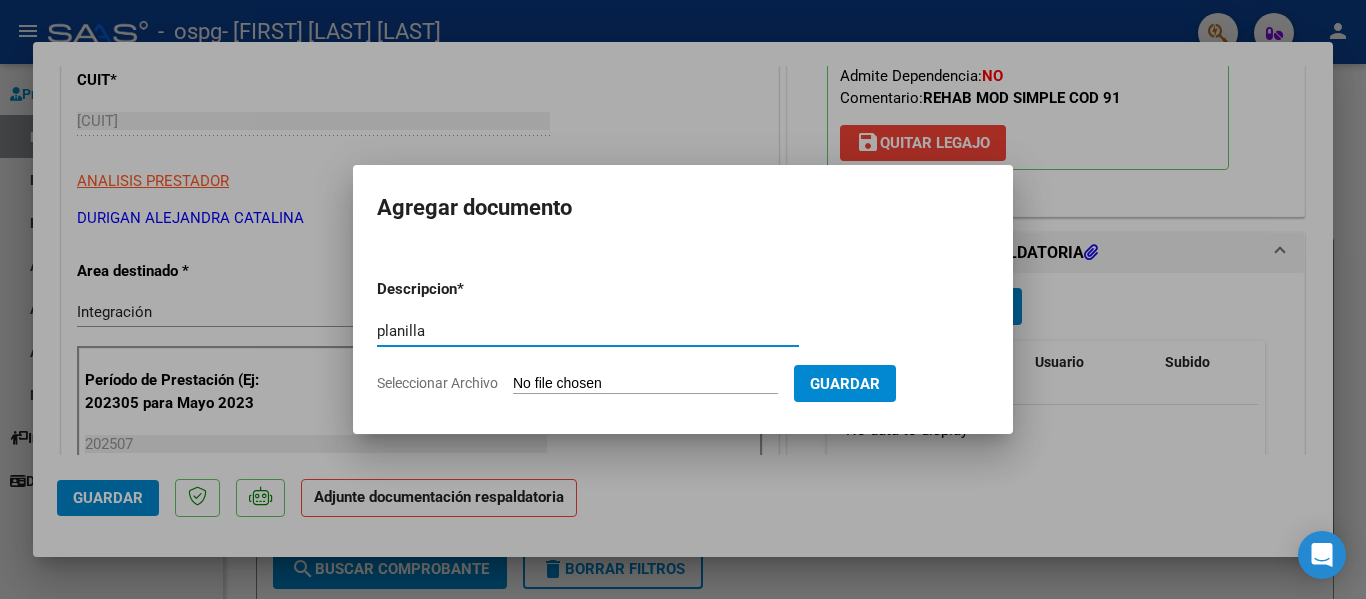 type on "planilla" 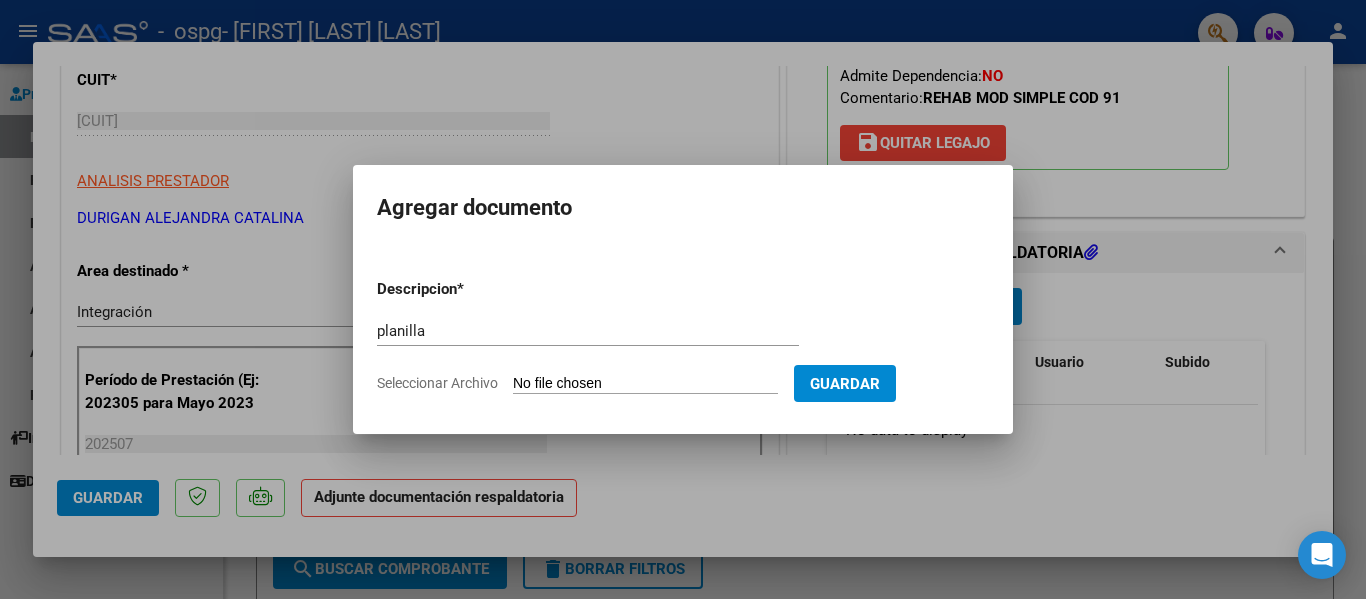 click on "Seleccionar Archivo" at bounding box center (645, 384) 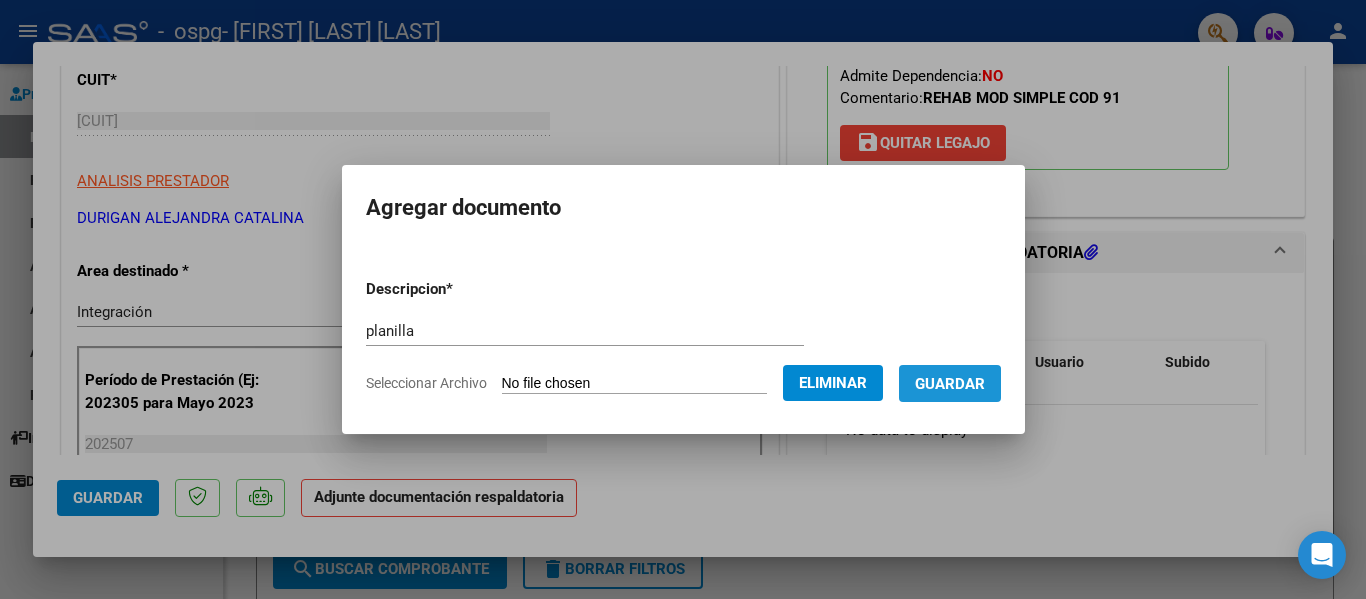 click on "Guardar" at bounding box center [950, 384] 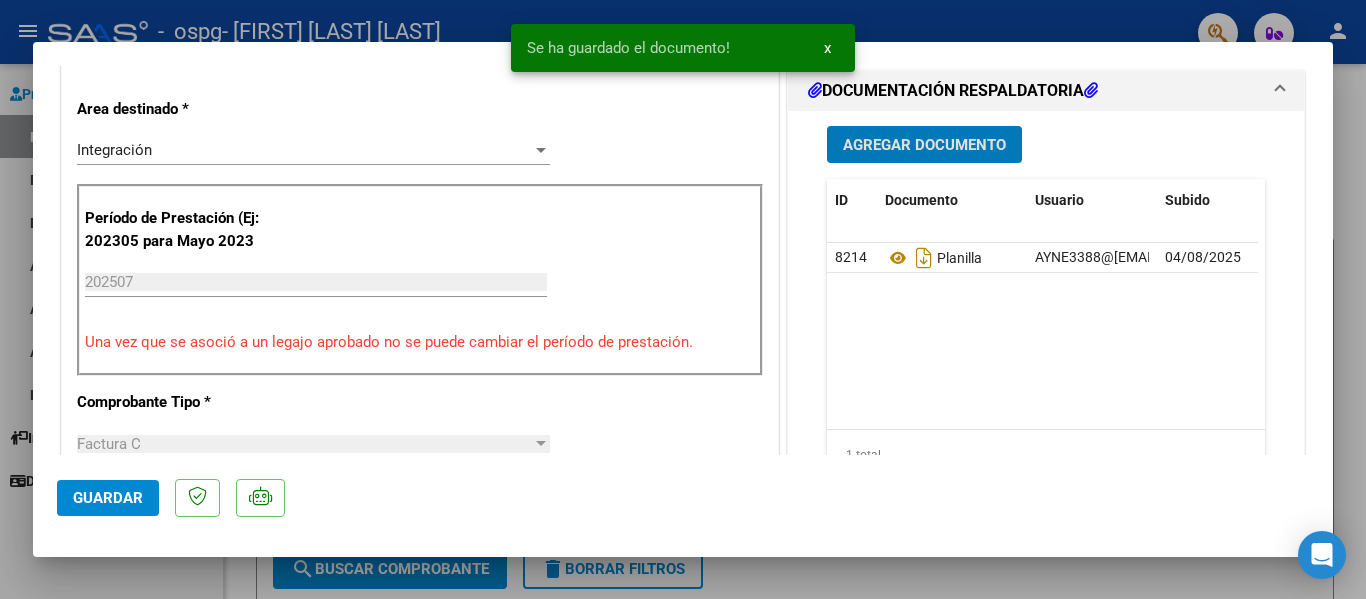 scroll, scrollTop: 479, scrollLeft: 0, axis: vertical 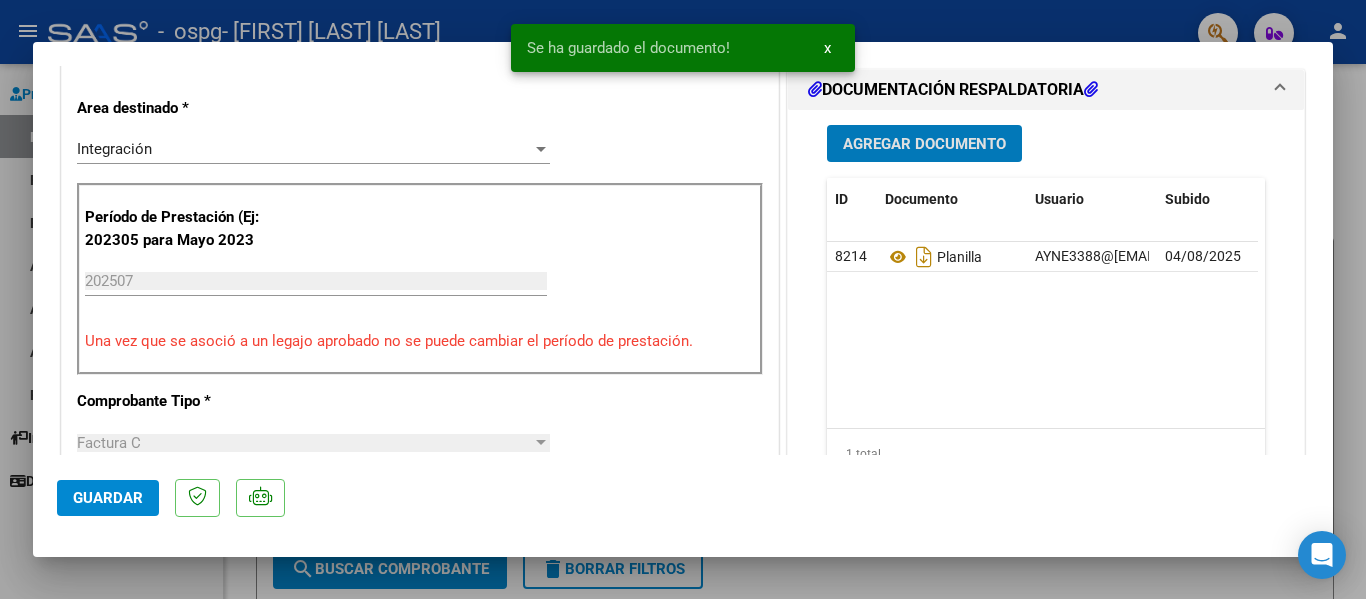 click at bounding box center [683, 299] 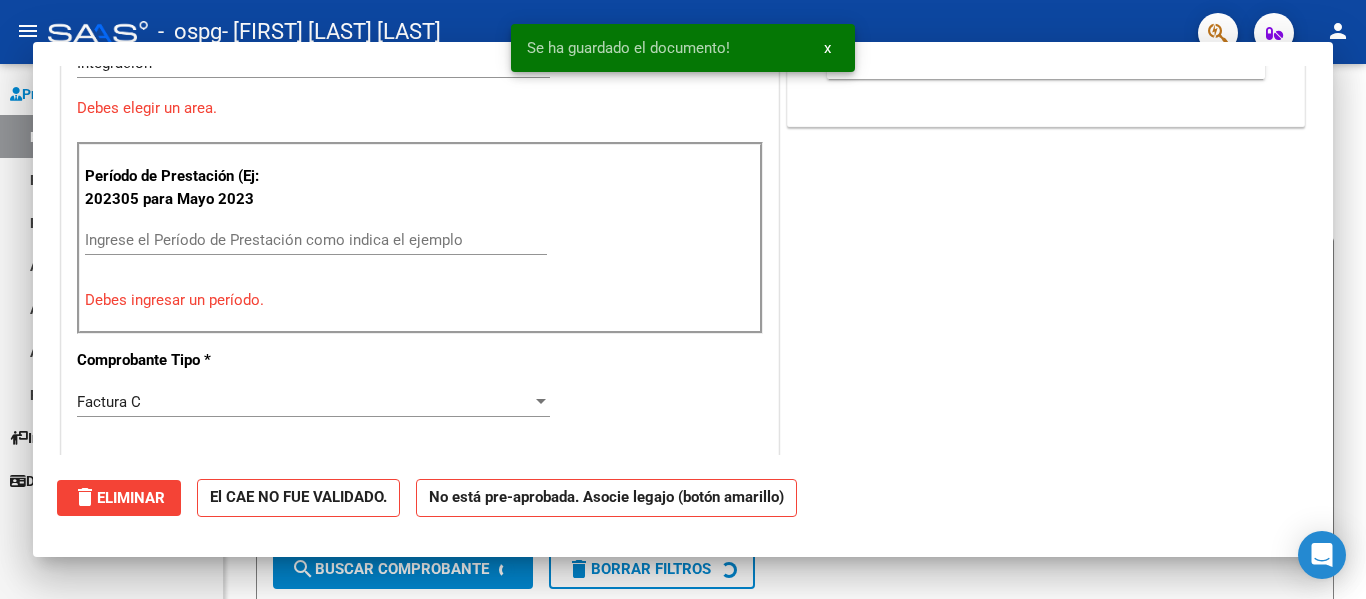 scroll, scrollTop: 0, scrollLeft: 0, axis: both 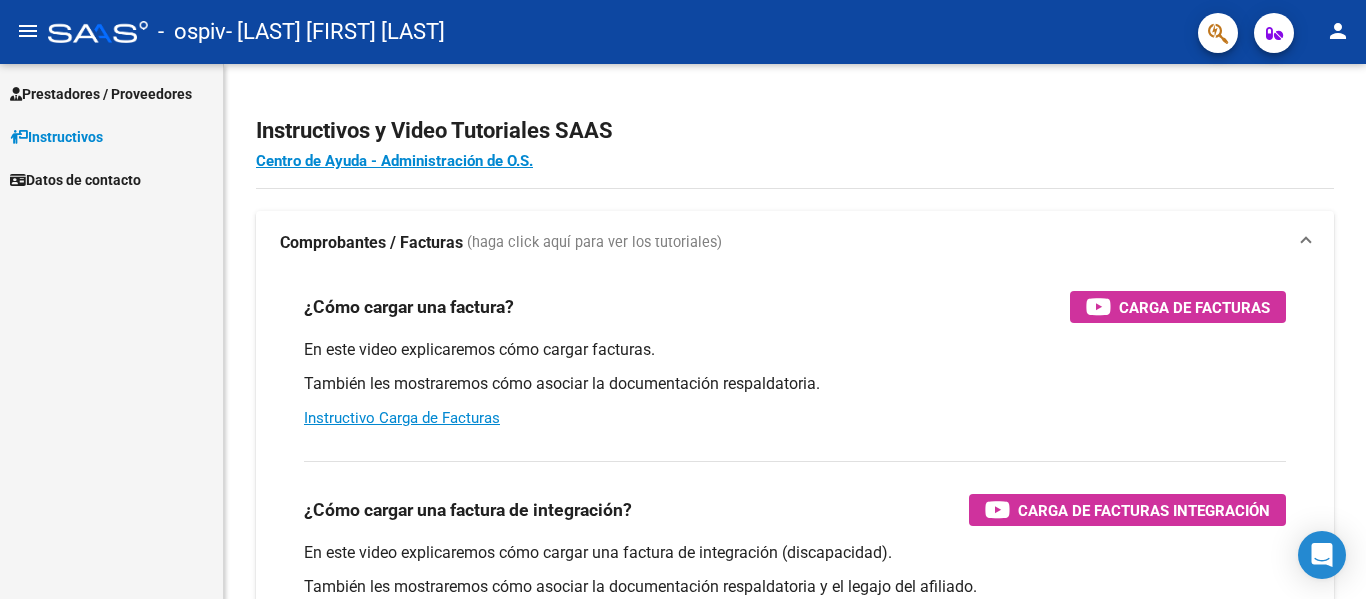 click on "Prestadores / Proveedores" at bounding box center [101, 94] 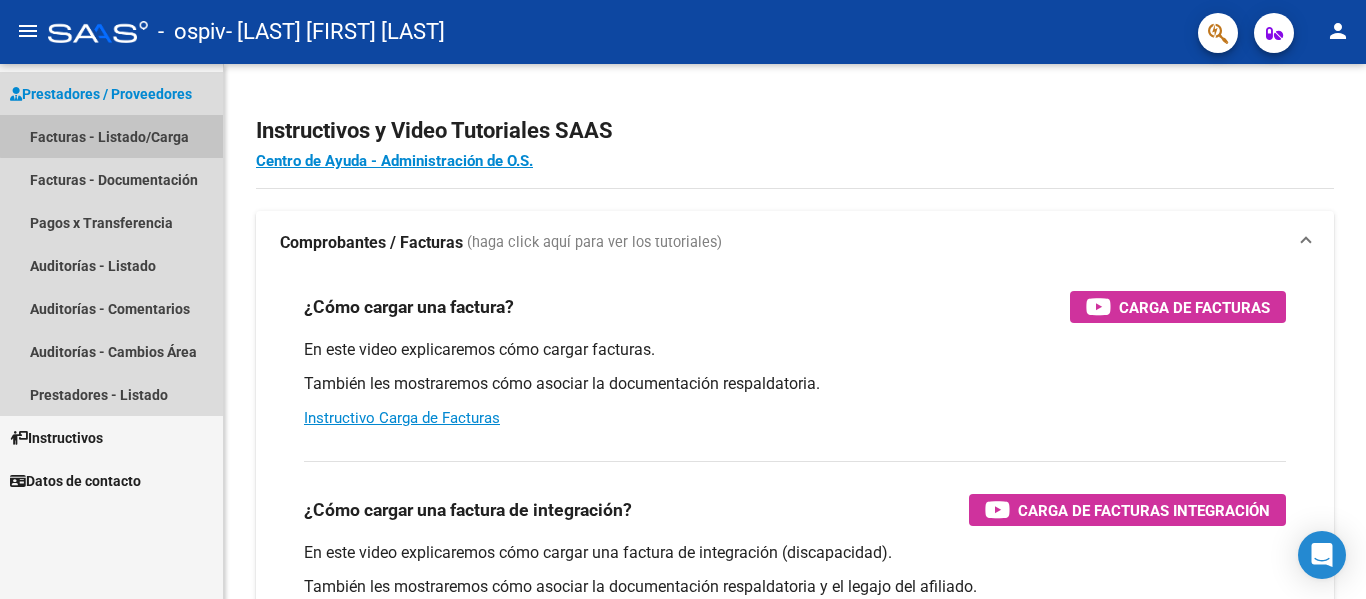 click on "Facturas - Listado/Carga" at bounding box center (111, 136) 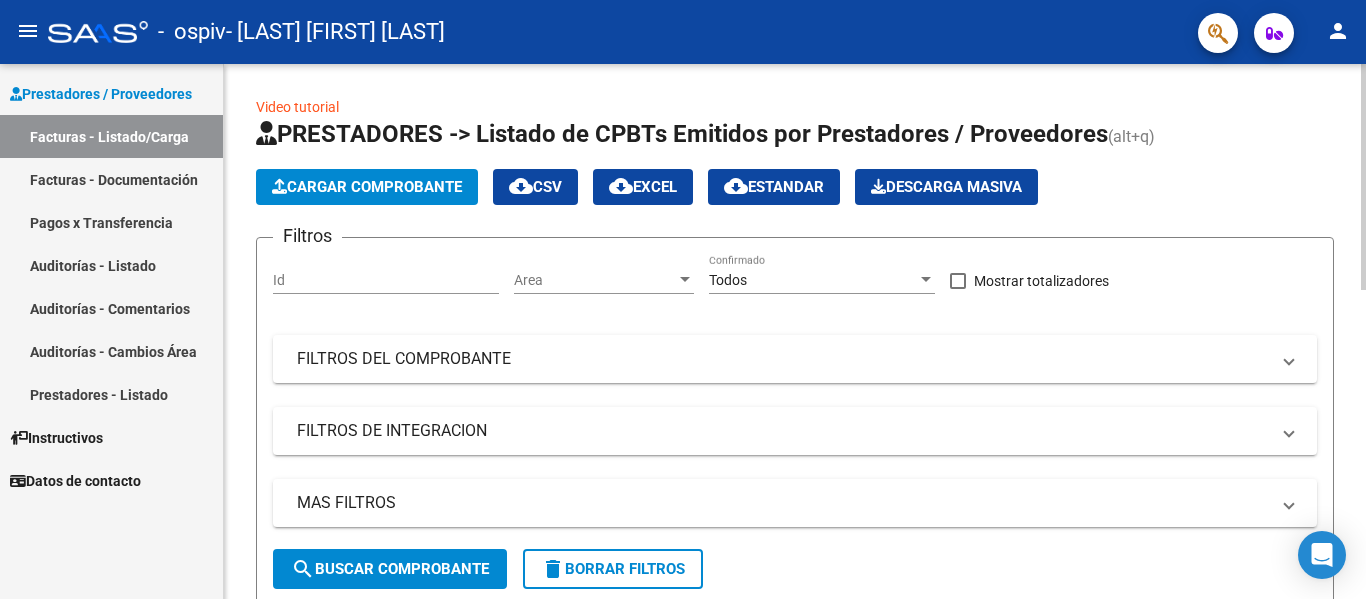 click on "Cargar Comprobante" 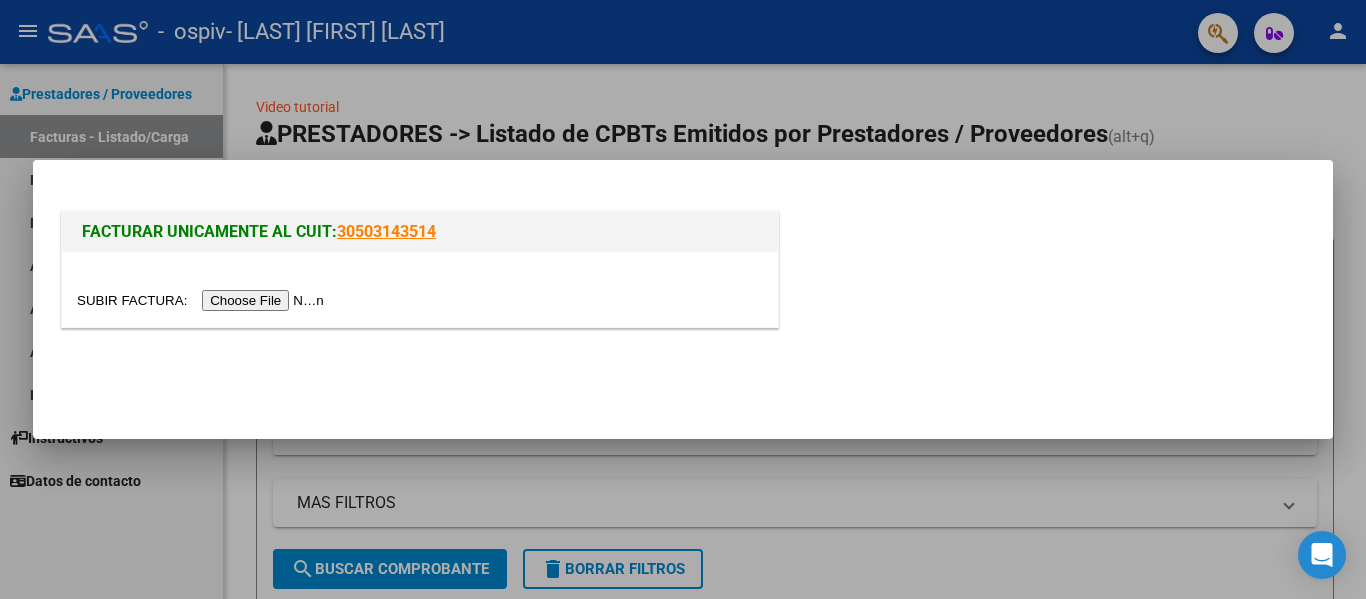 click at bounding box center [203, 300] 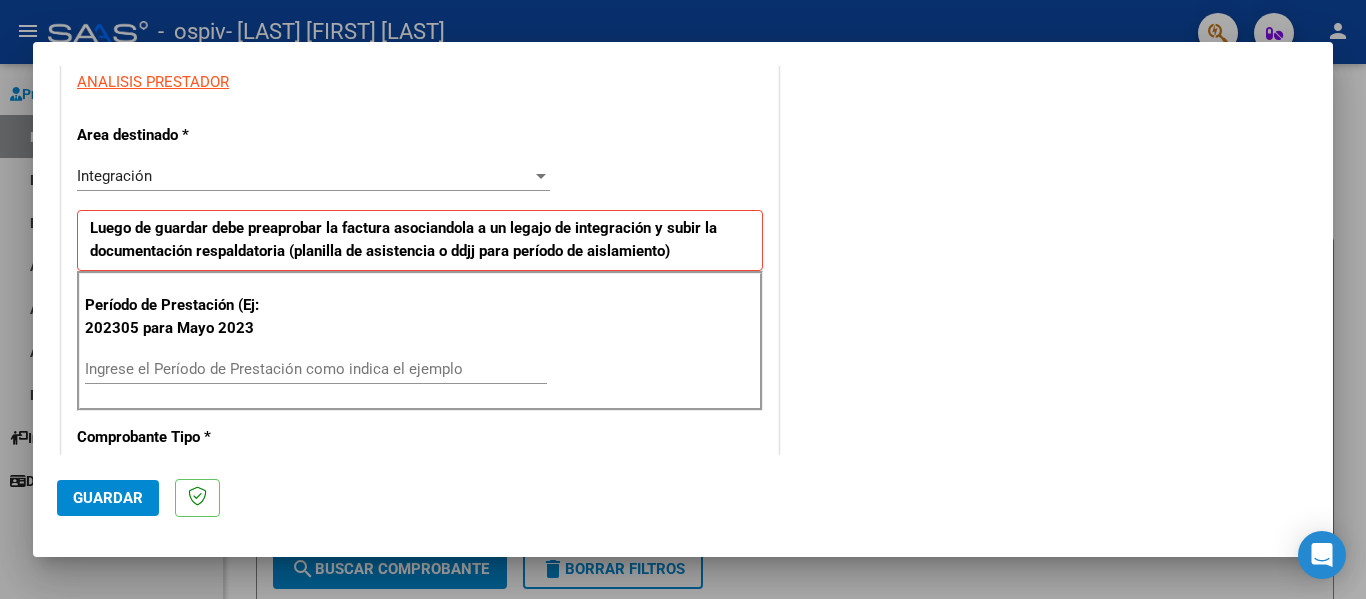 scroll, scrollTop: 377, scrollLeft: 0, axis: vertical 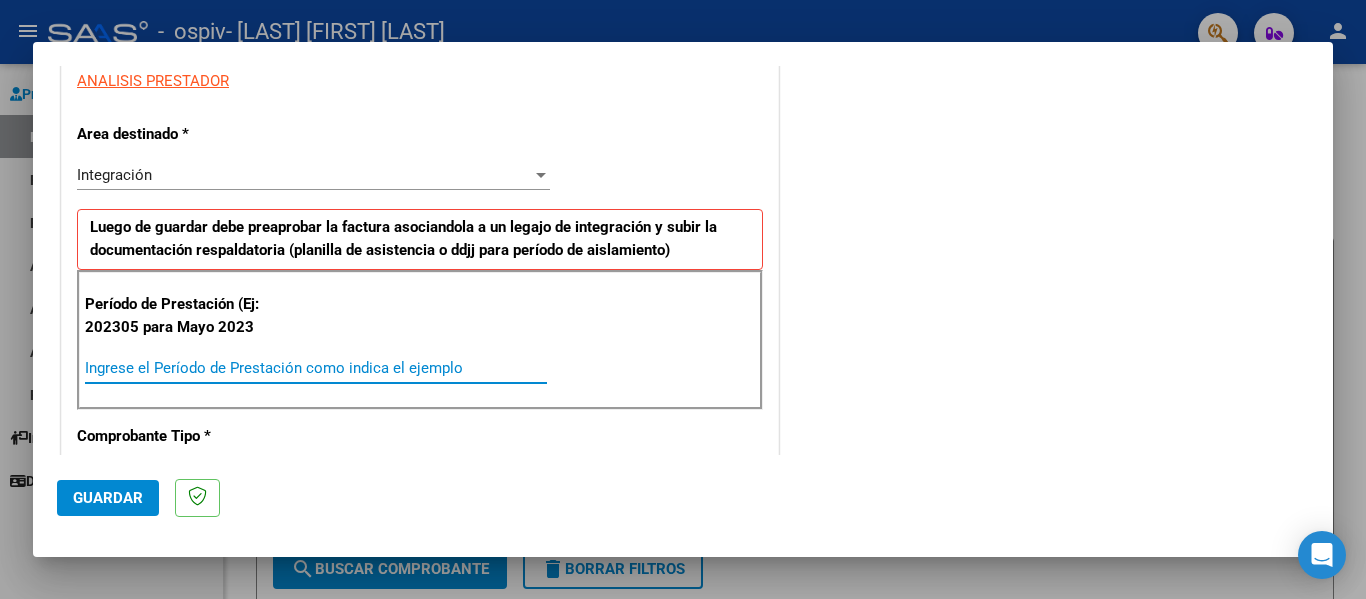 click on "Ingrese el Período de Prestación como indica el ejemplo" at bounding box center (316, 368) 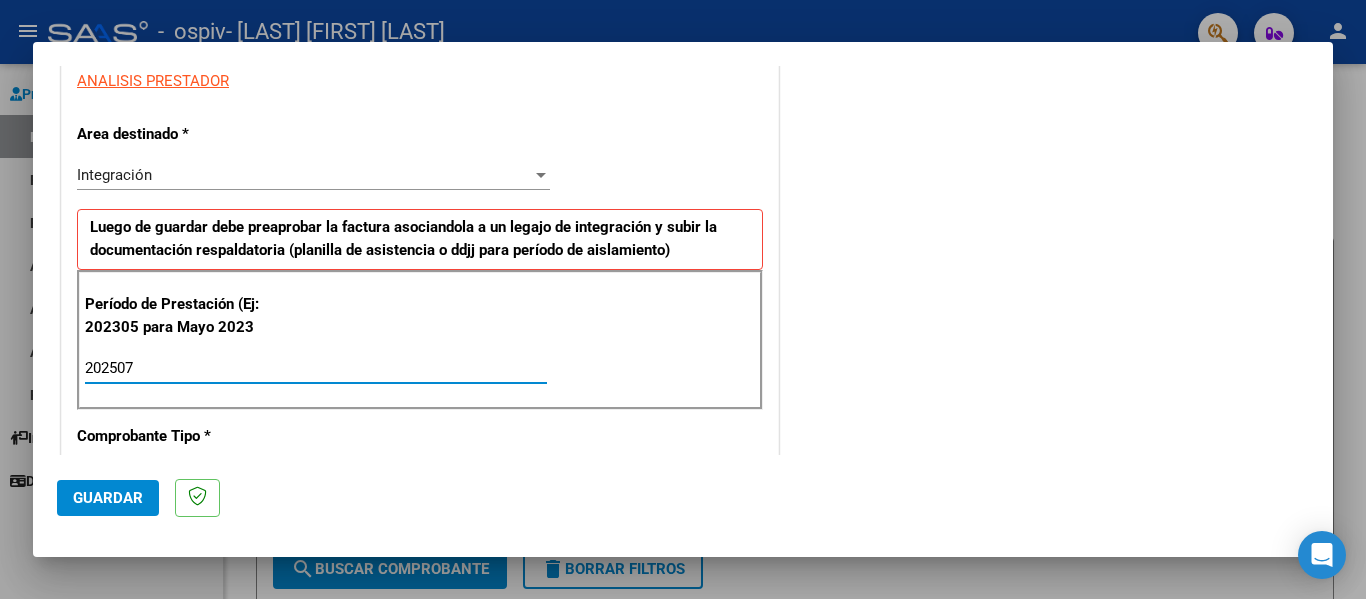 type on "202507" 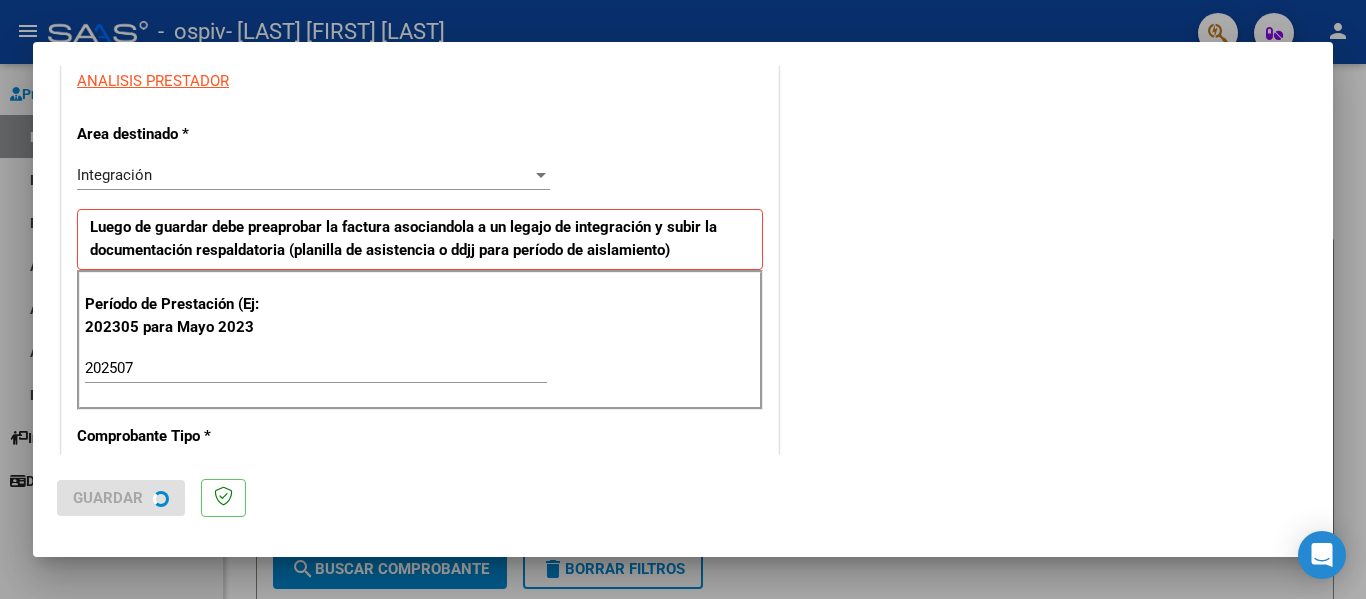 scroll, scrollTop: 0, scrollLeft: 0, axis: both 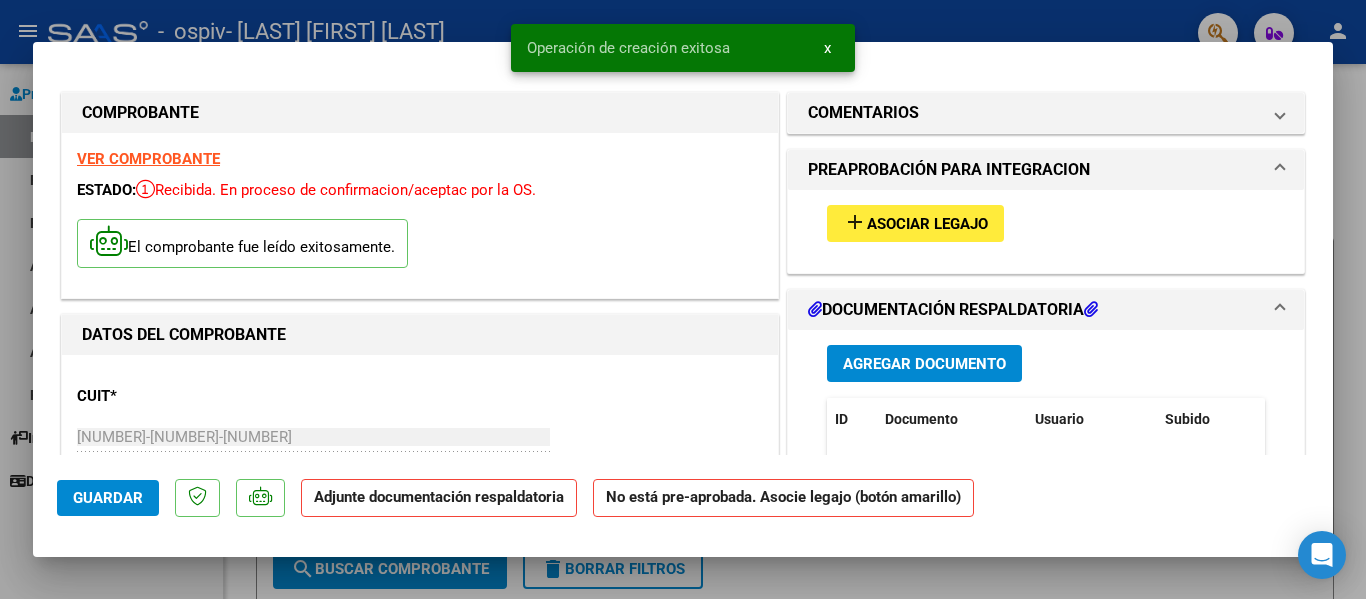click on "add Asociar Legajo" at bounding box center [915, 223] 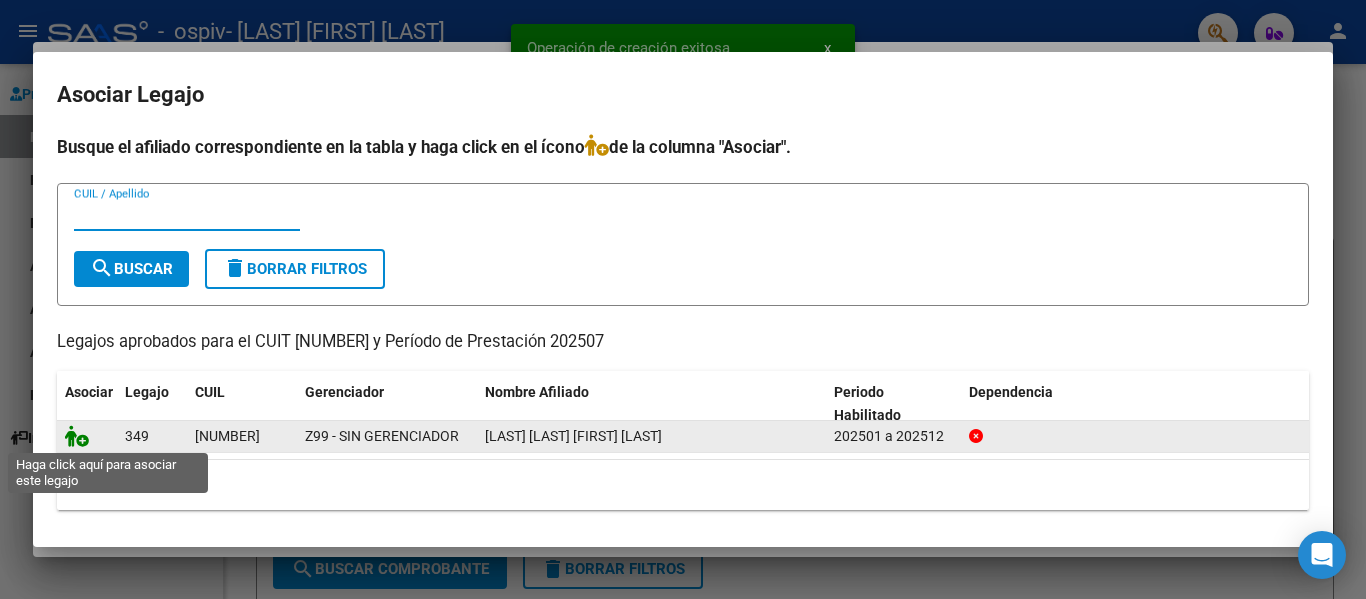 click 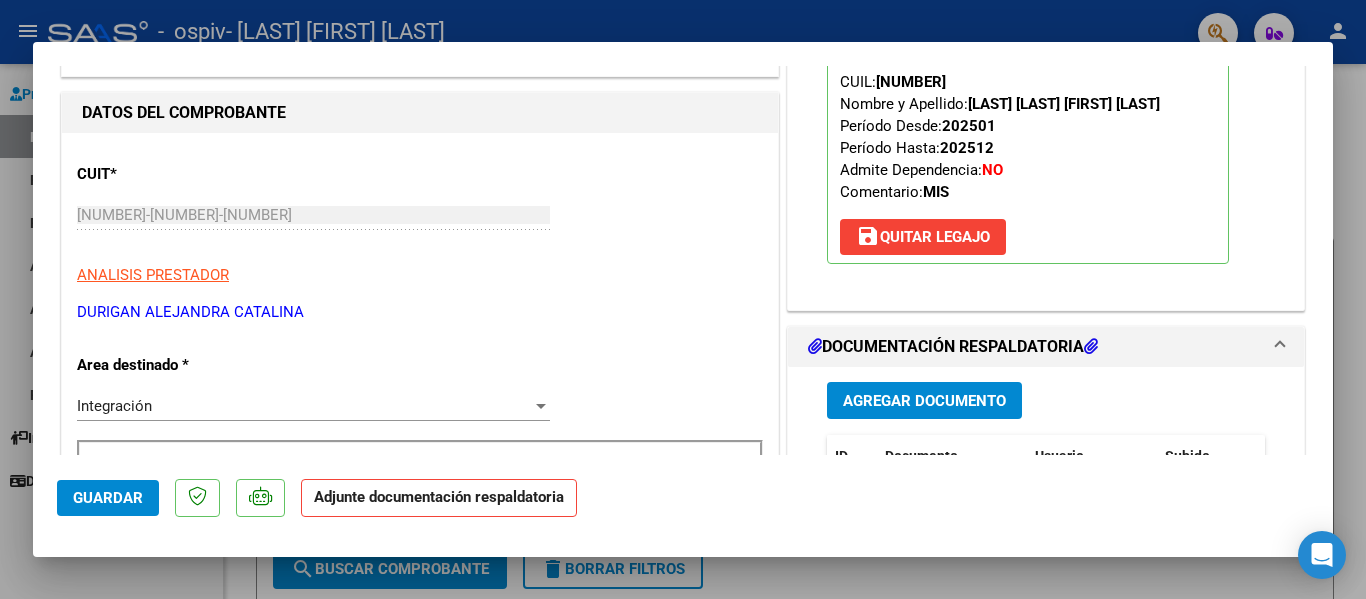 scroll, scrollTop: 223, scrollLeft: 0, axis: vertical 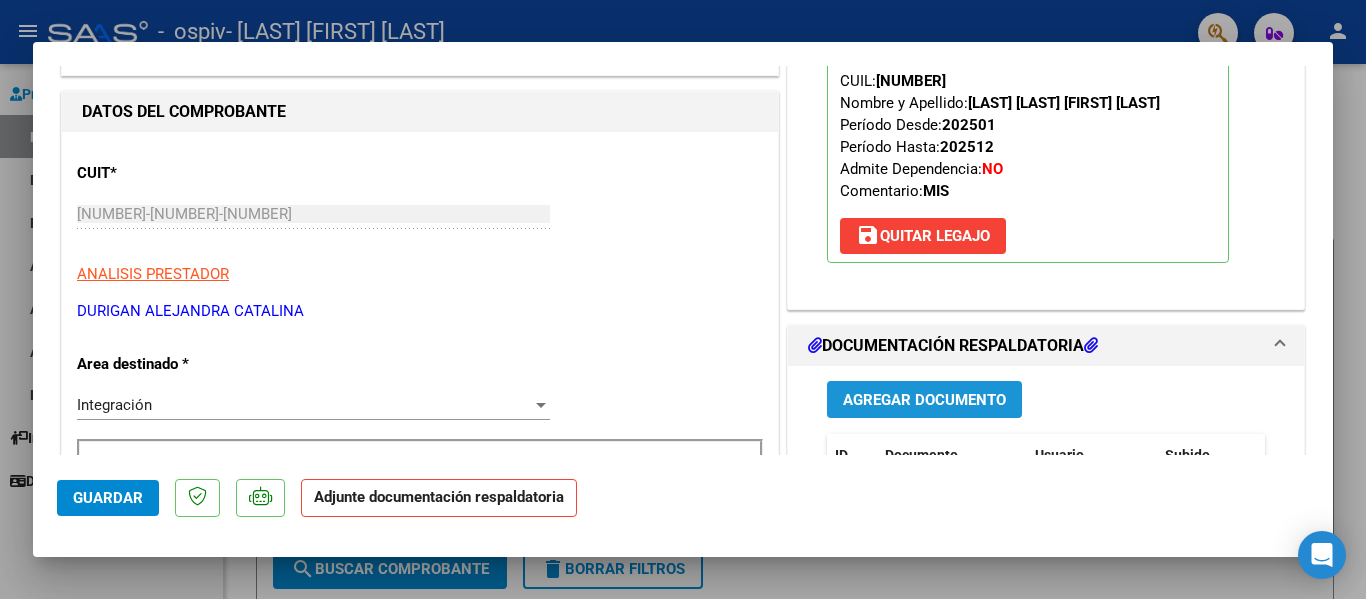 click on "Agregar Documento" at bounding box center (924, 399) 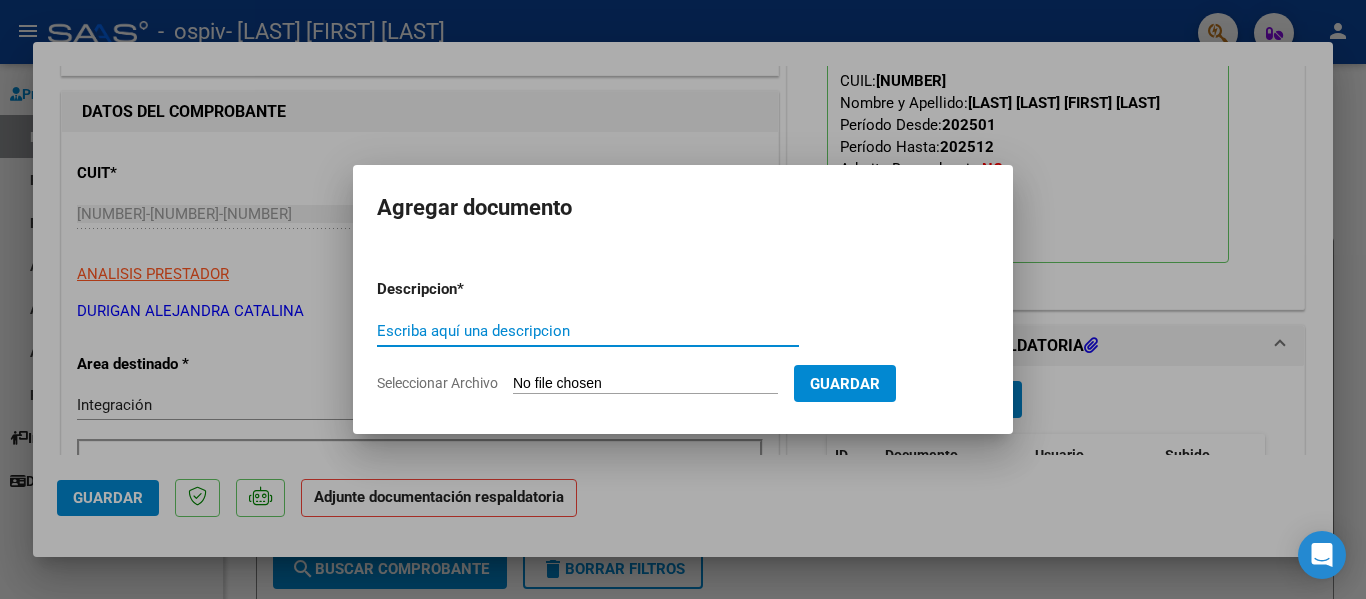 click on "Escriba aquí una descripcion" at bounding box center (588, 331) 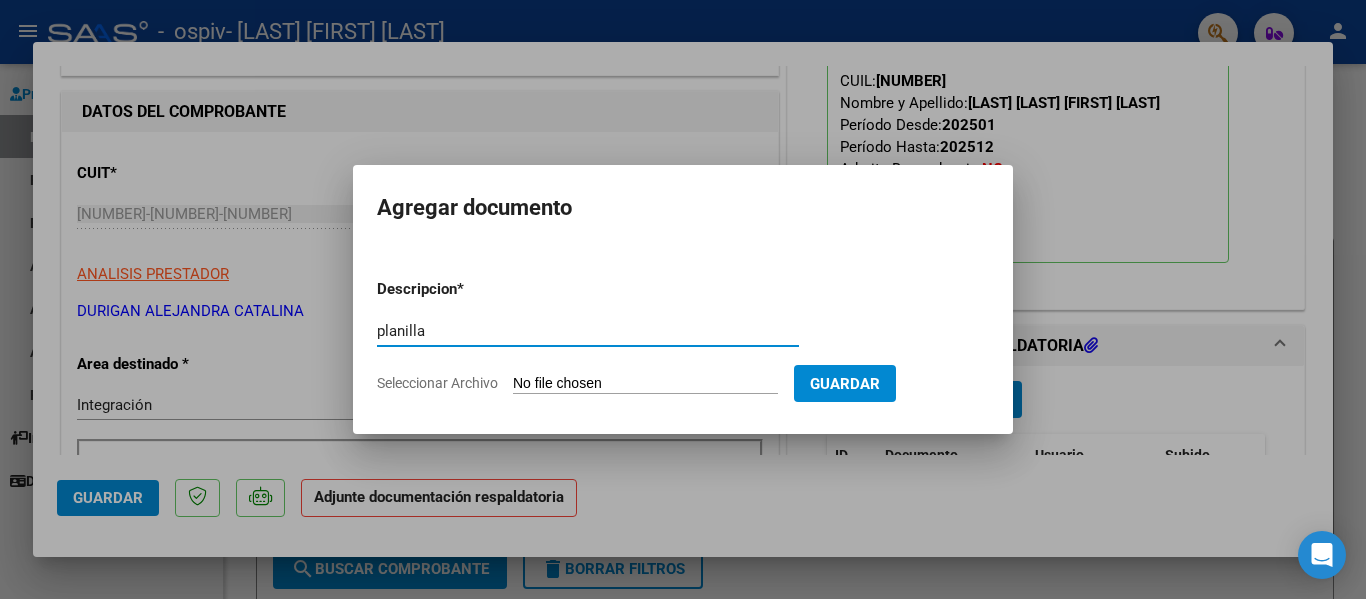 type on "planilla" 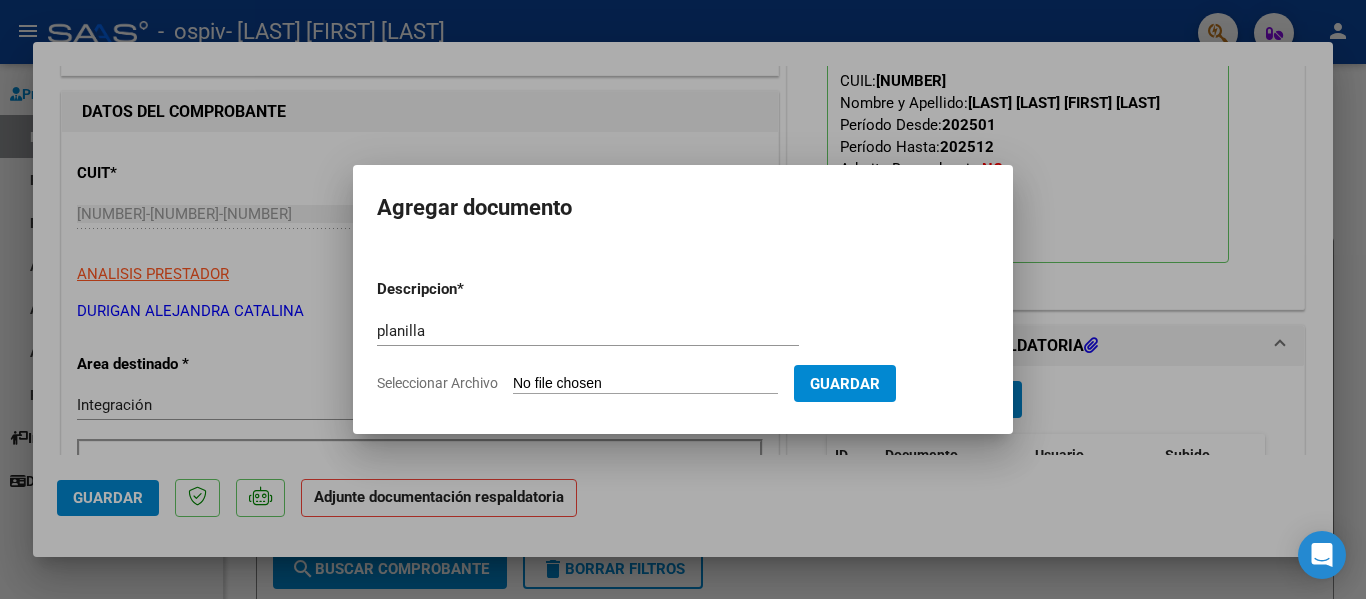 click on "Seleccionar Archivo" at bounding box center (645, 384) 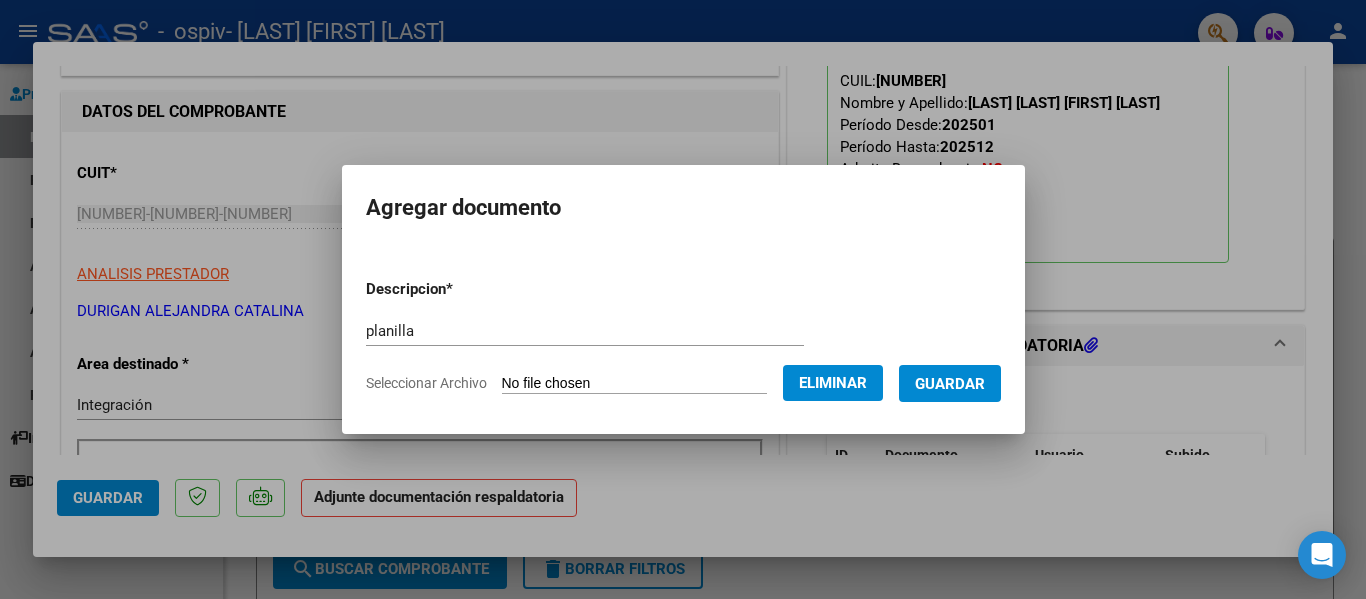click on "Guardar" at bounding box center [950, 384] 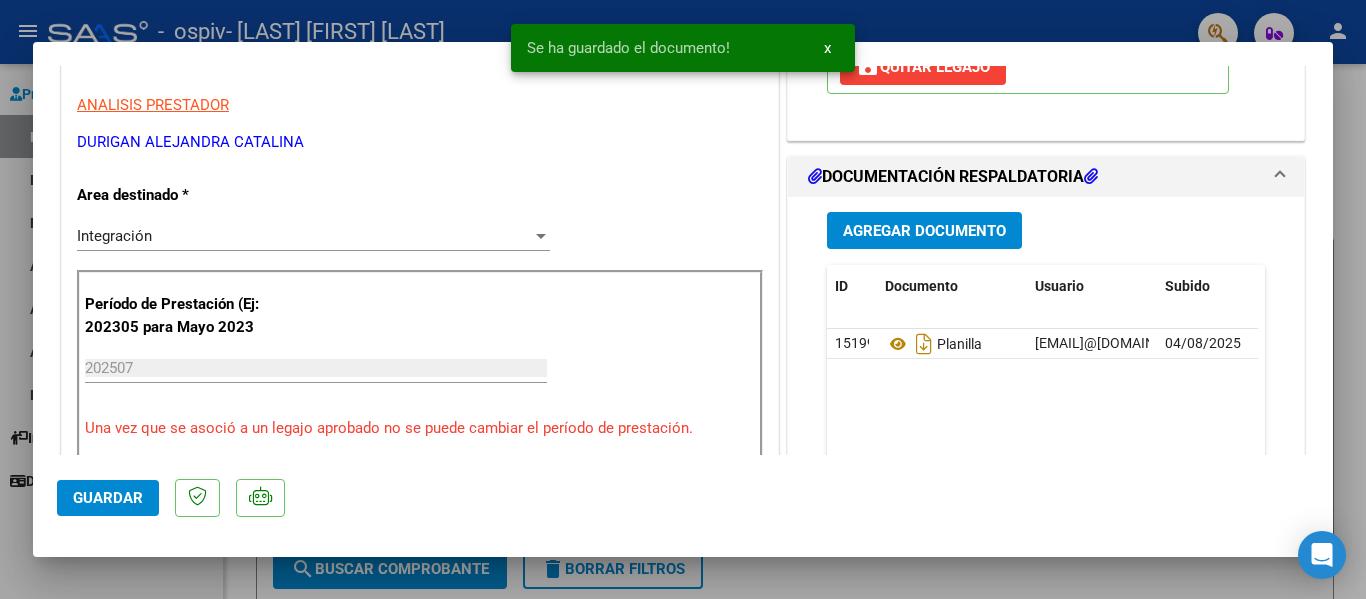 click at bounding box center [683, 299] 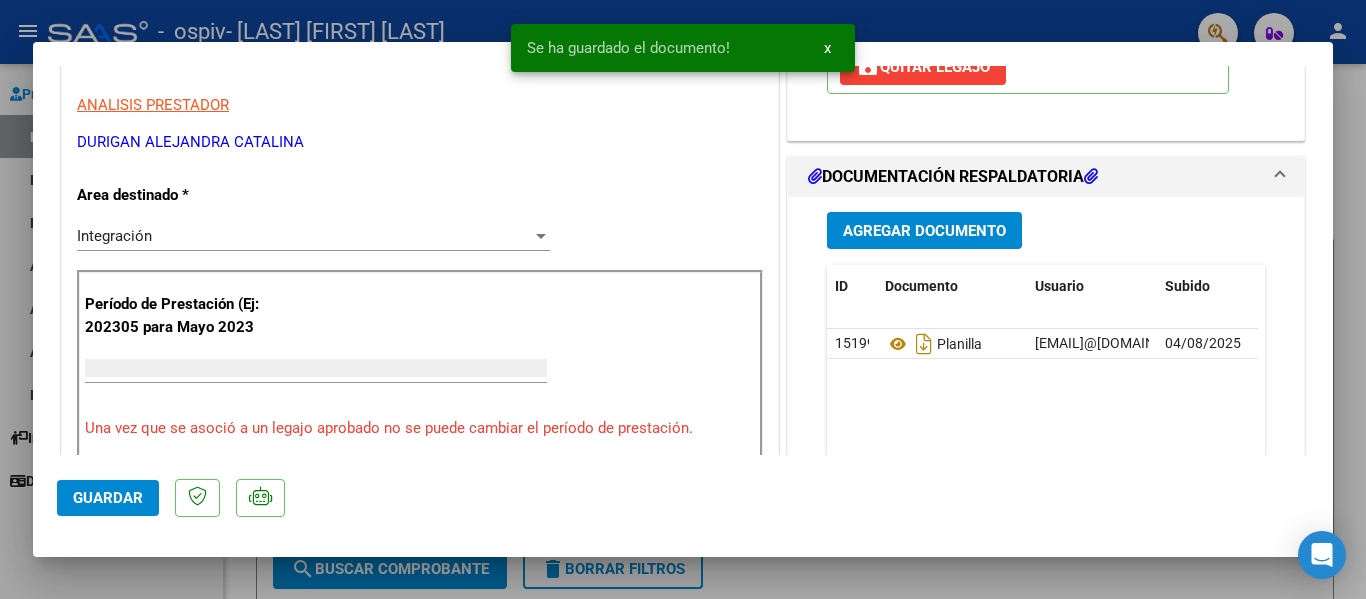 scroll, scrollTop: 331, scrollLeft: 0, axis: vertical 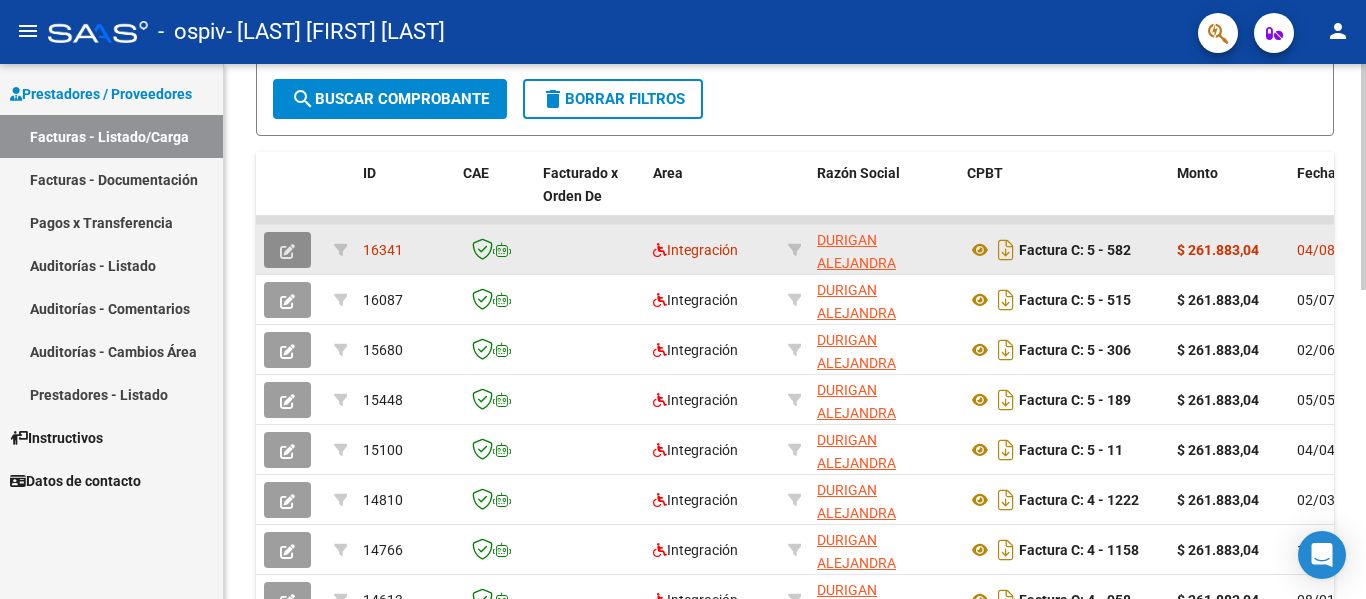 click 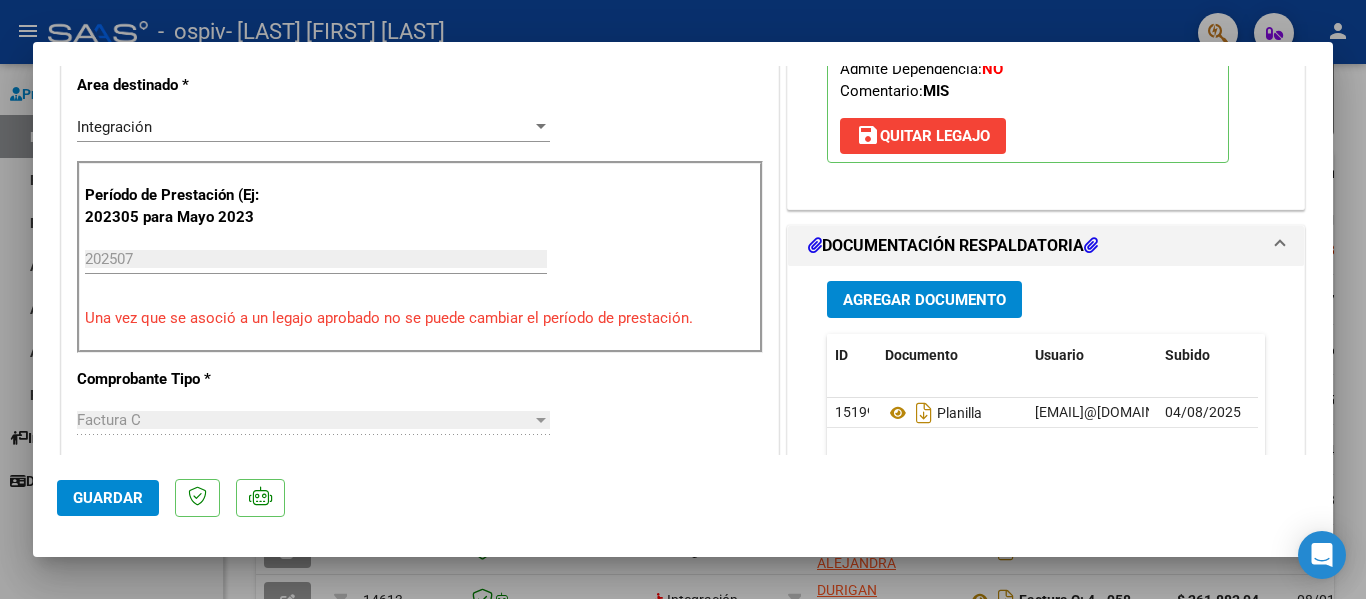 scroll, scrollTop: 477, scrollLeft: 0, axis: vertical 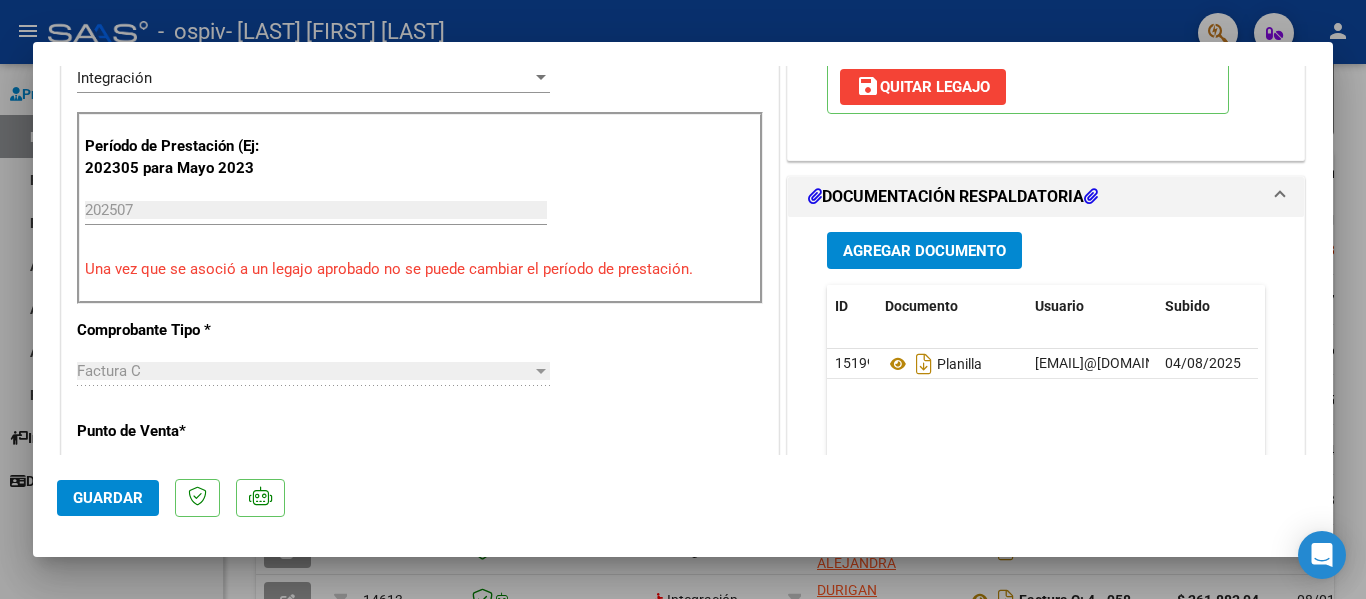 click on "Agregar Documento" at bounding box center [924, 251] 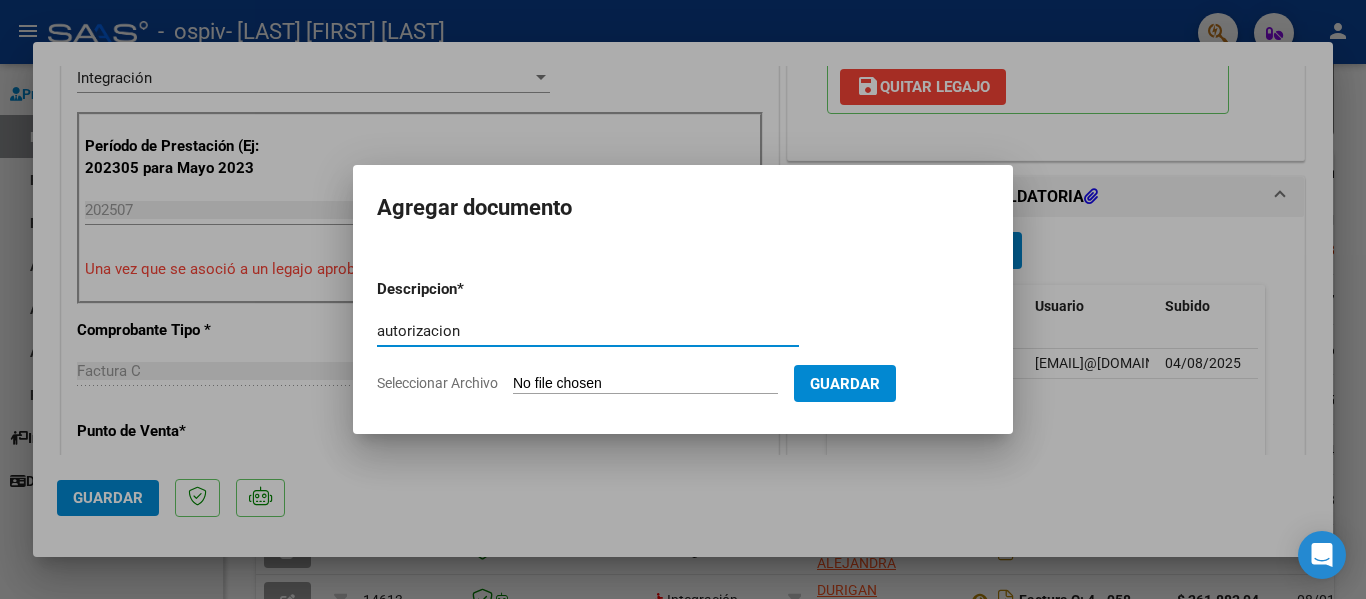 type on "autorizacion" 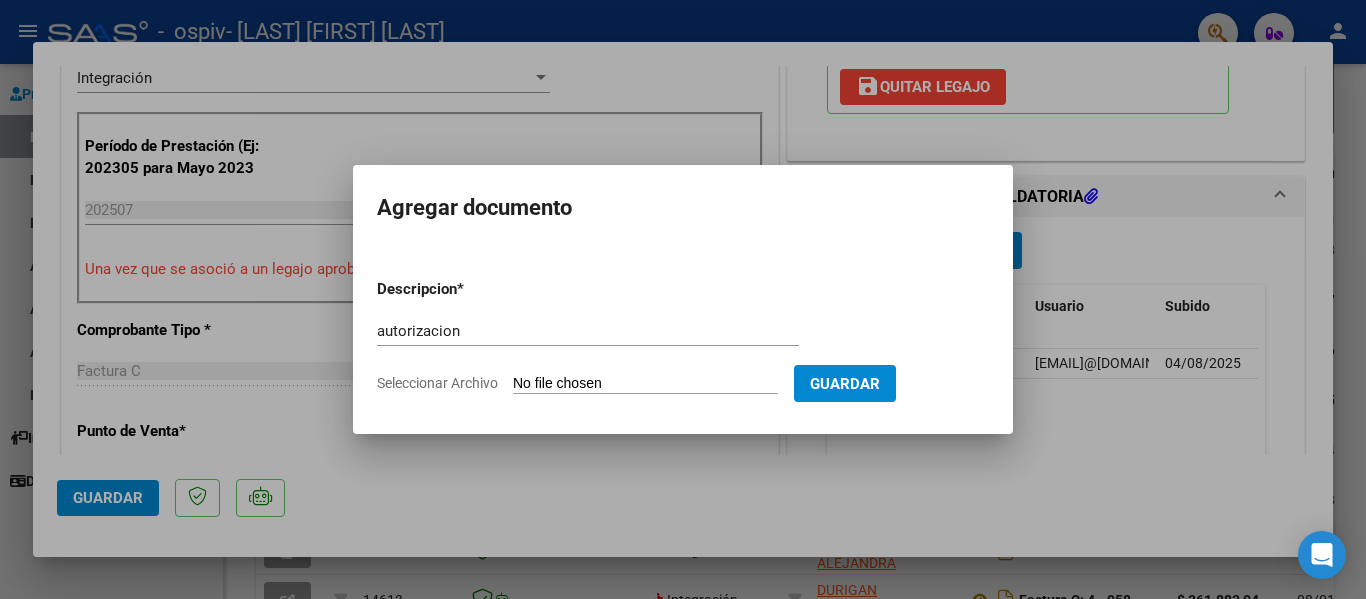 click on "Seleccionar Archivo" at bounding box center [645, 384] 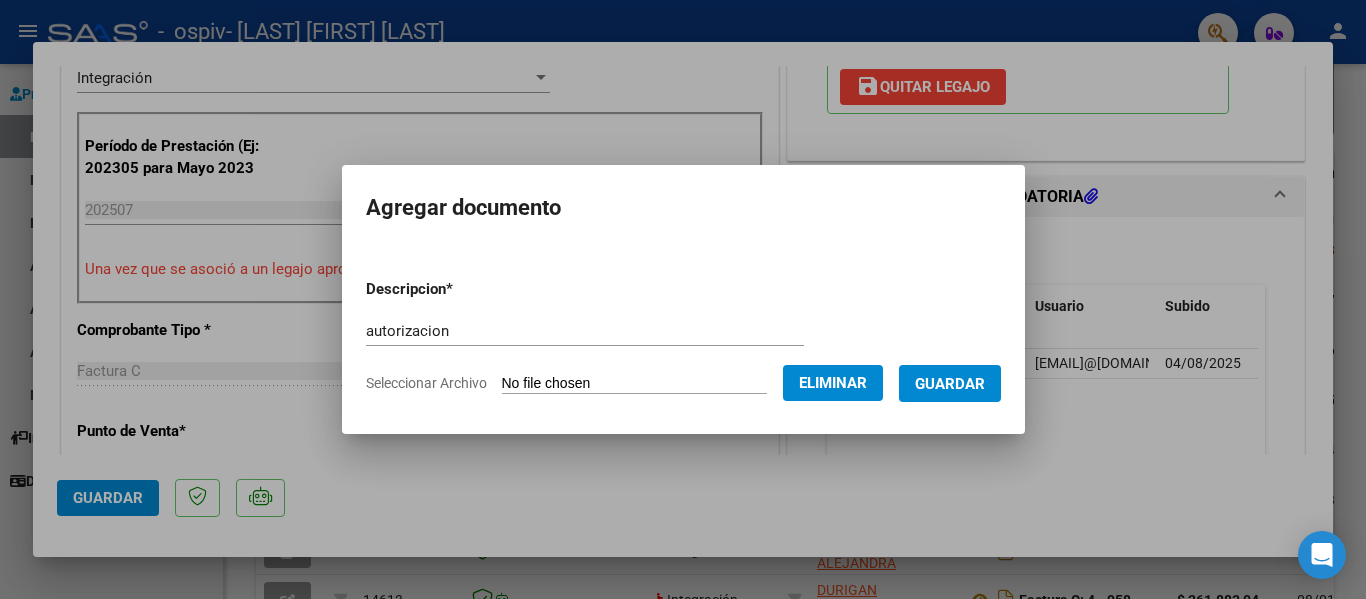 click on "Guardar" at bounding box center [950, 384] 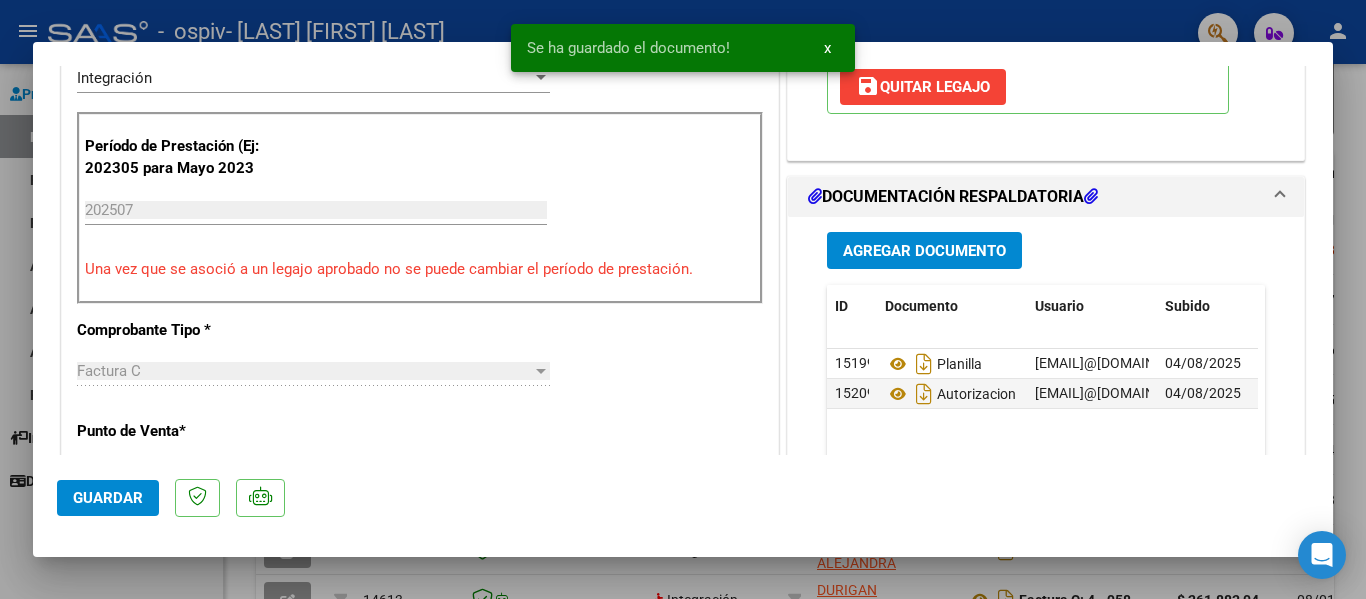 click at bounding box center (683, 299) 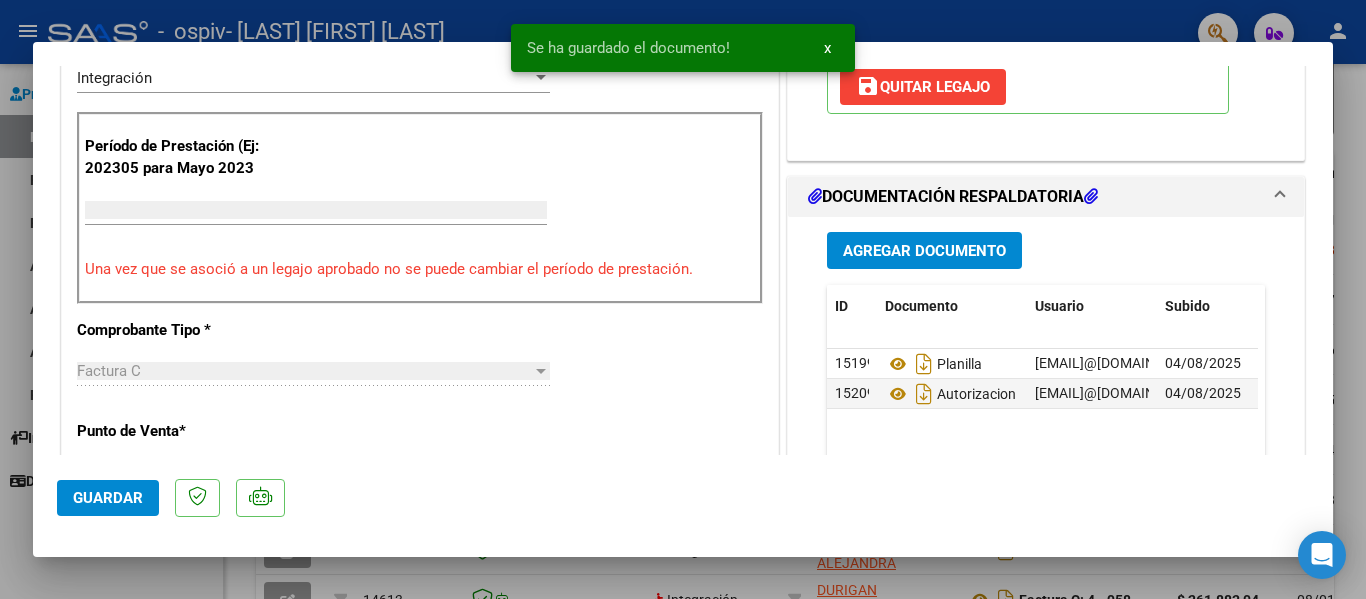 scroll, scrollTop: 0, scrollLeft: 0, axis: both 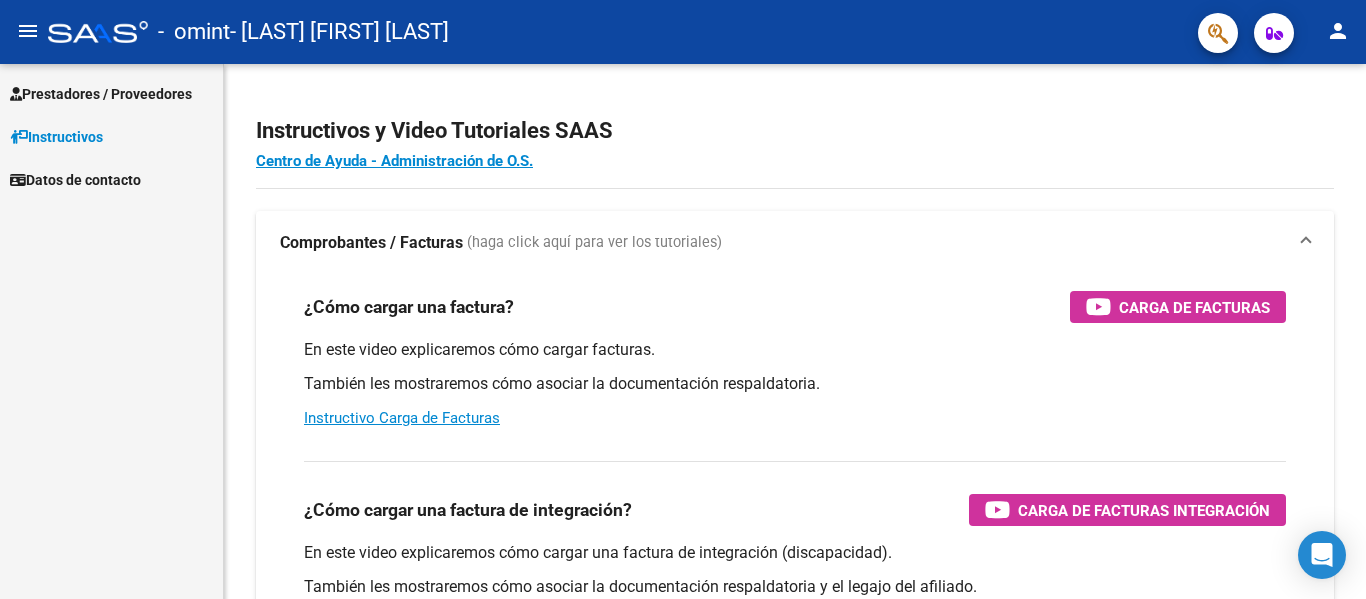 click on "Prestadores / Proveedores" at bounding box center (101, 94) 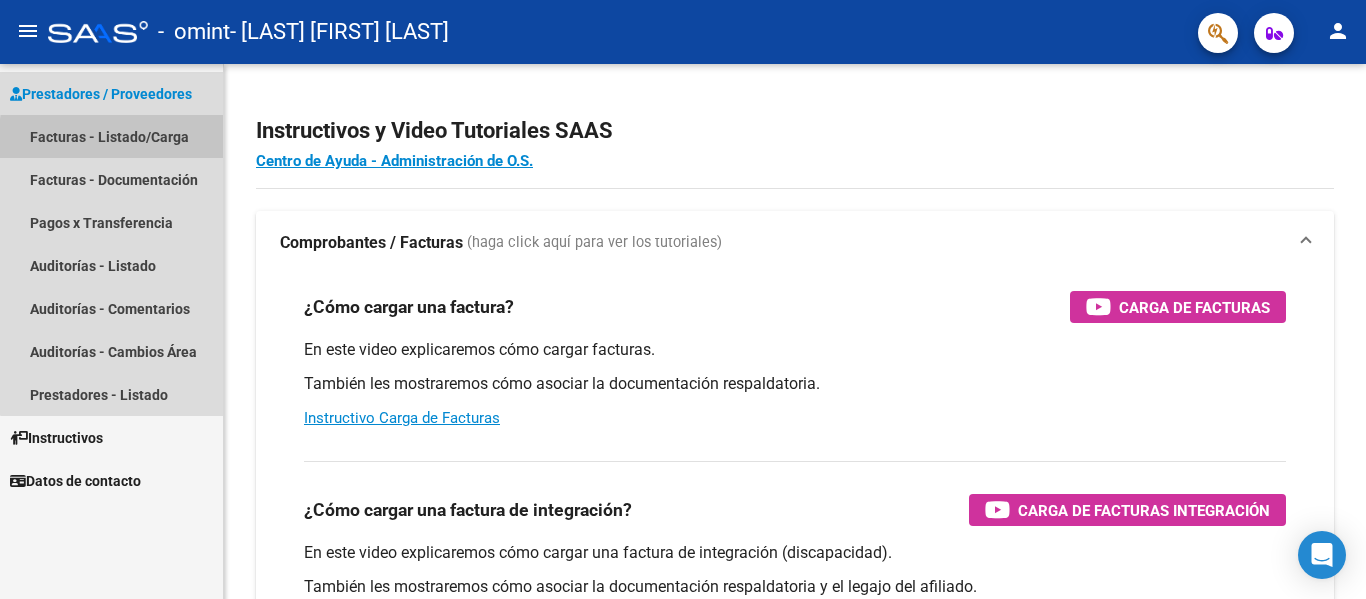 click on "Facturas - Listado/Carga" at bounding box center [111, 136] 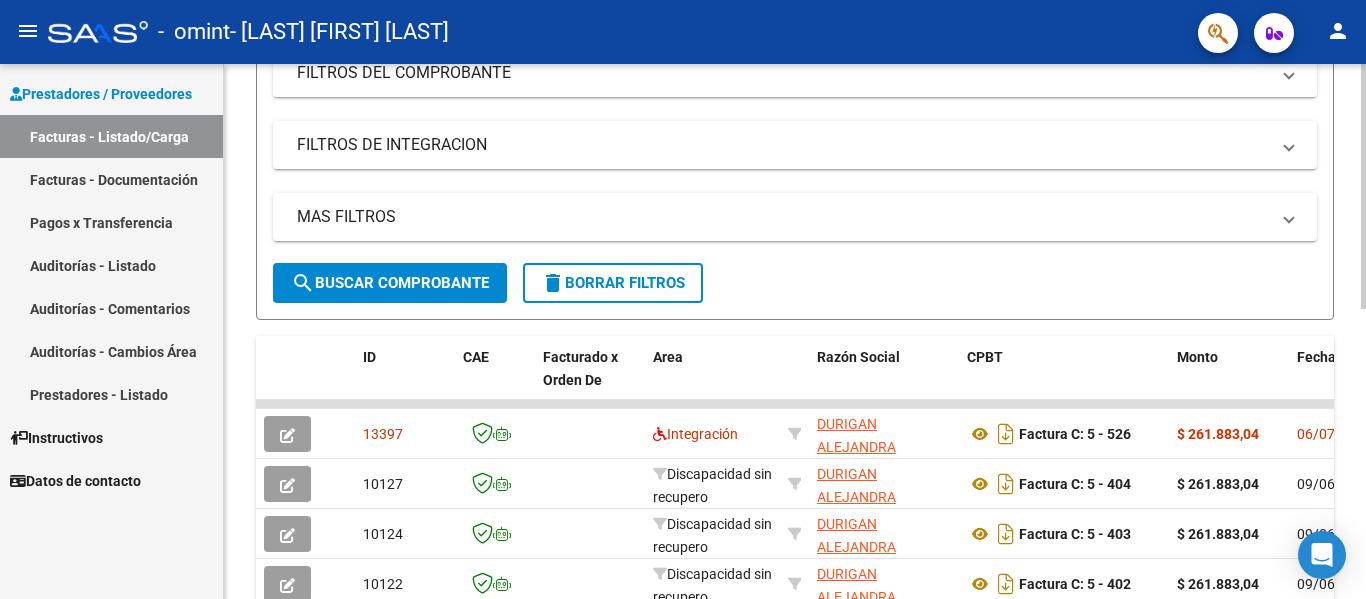 scroll, scrollTop: 289, scrollLeft: 0, axis: vertical 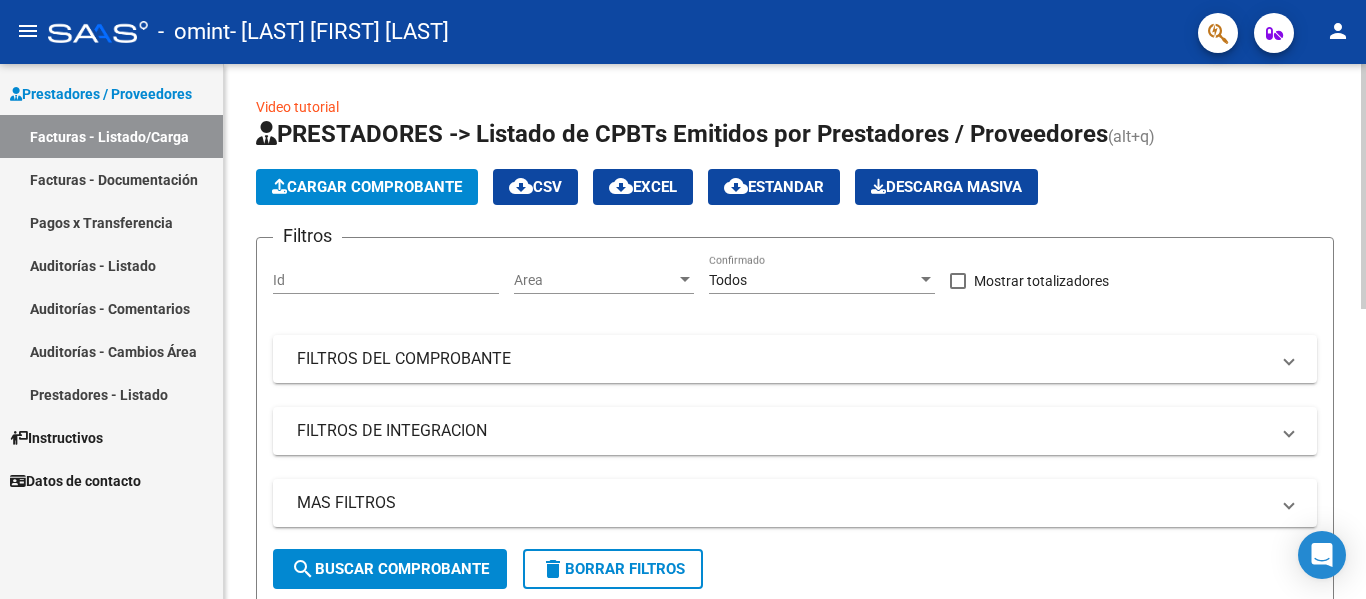 click on "Cargar Comprobante" 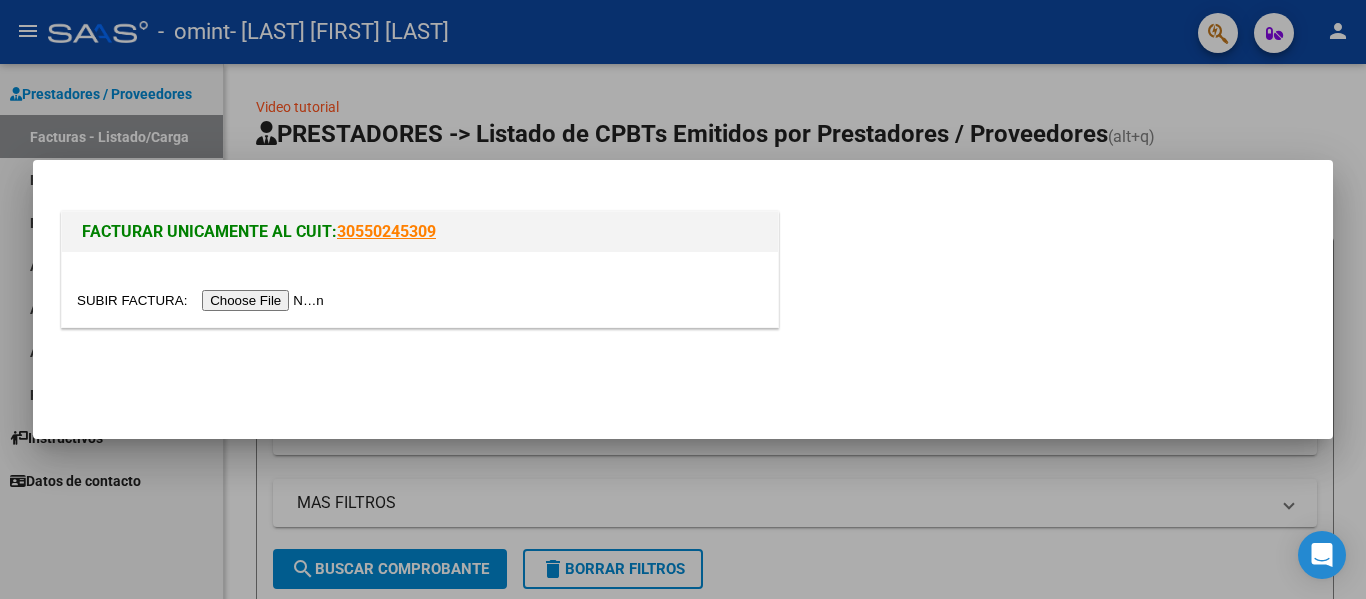 click at bounding box center [203, 300] 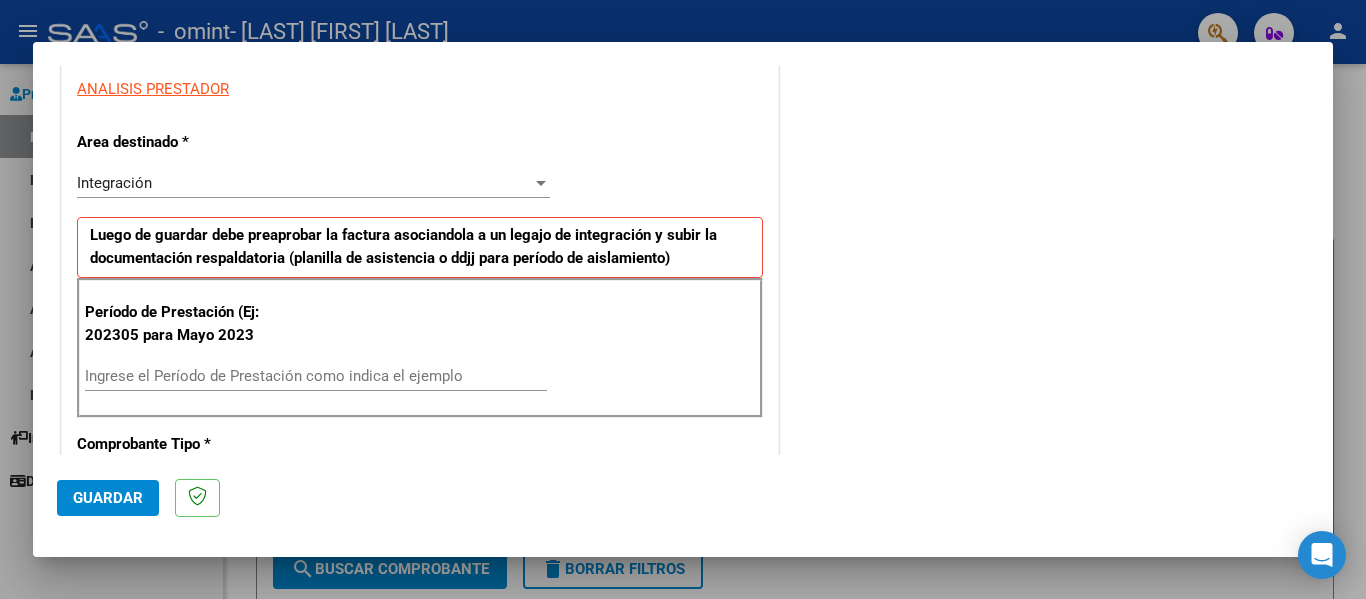 scroll, scrollTop: 370, scrollLeft: 0, axis: vertical 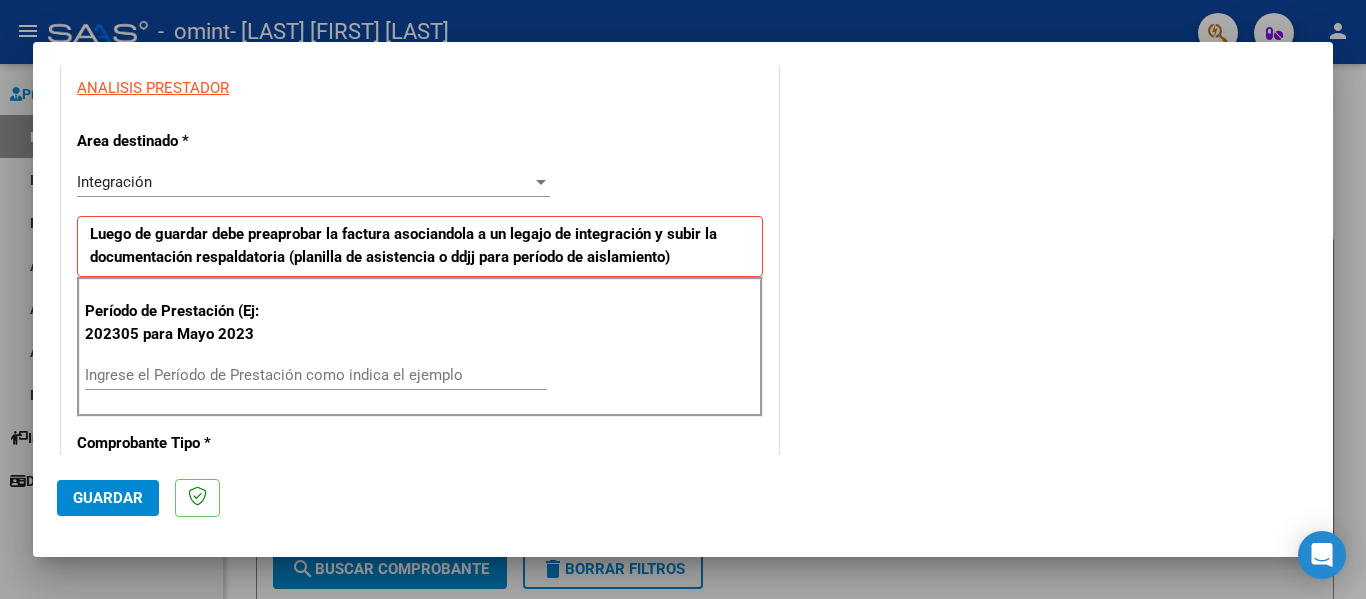 click on "Ingrese el Período de Prestación como indica el ejemplo" at bounding box center (316, 375) 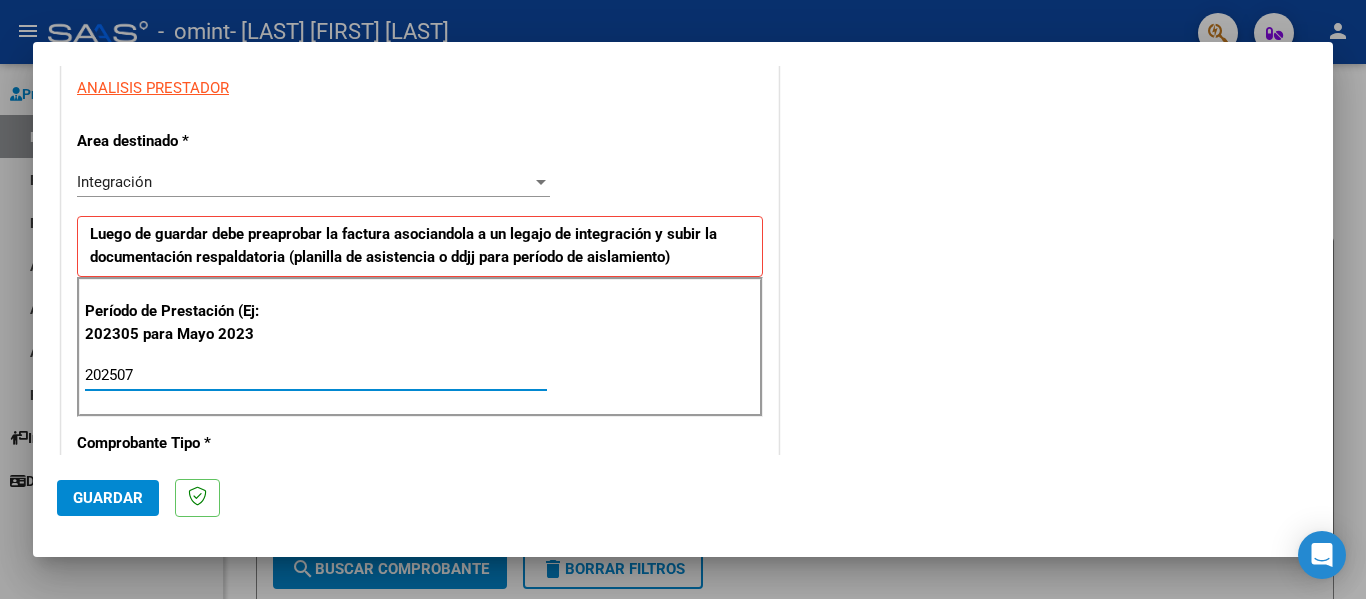 type on "202507" 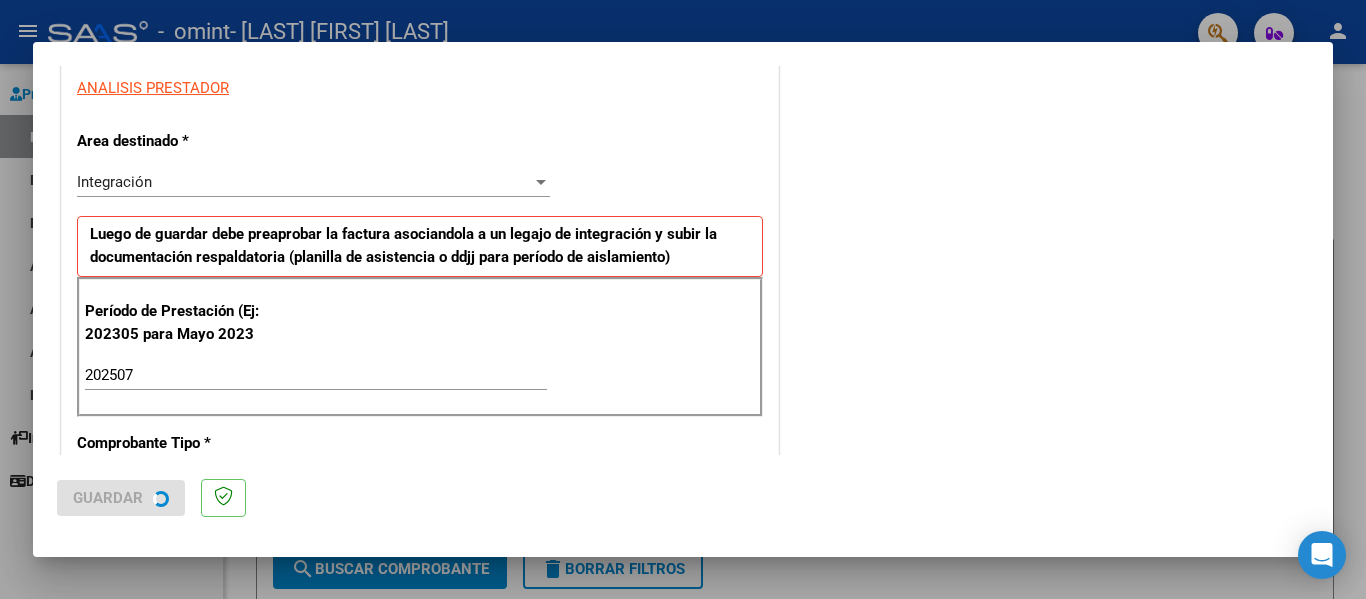 scroll, scrollTop: 0, scrollLeft: 0, axis: both 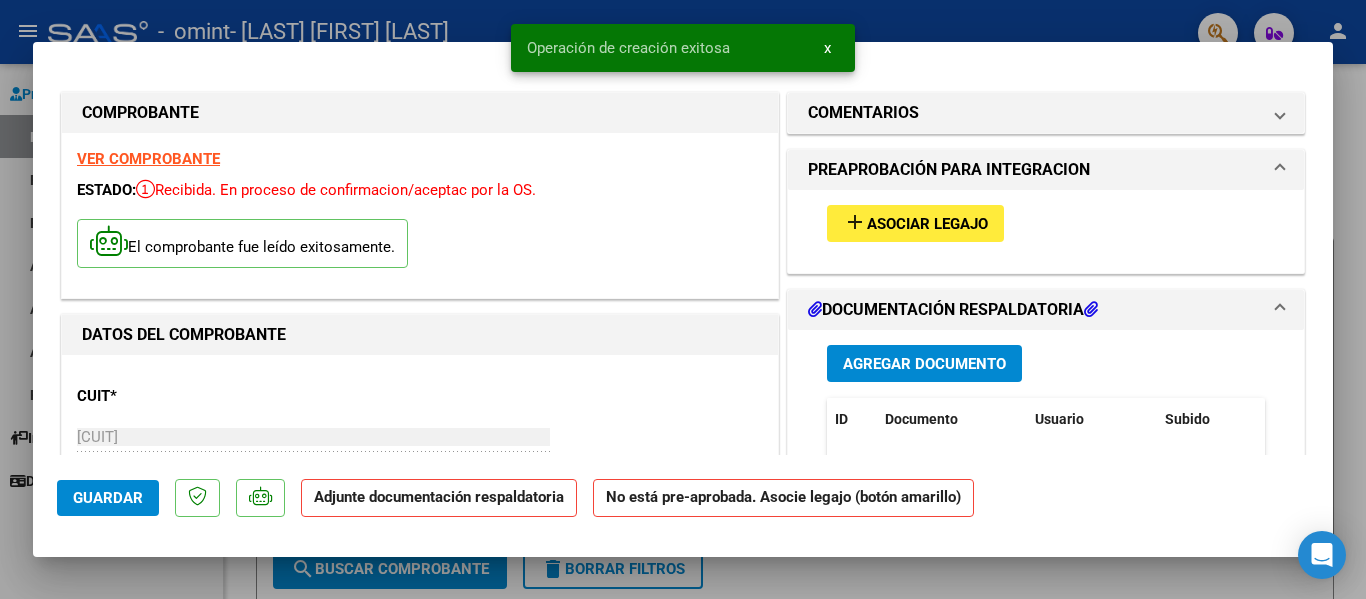 click on "Asociar Legajo" at bounding box center (927, 224) 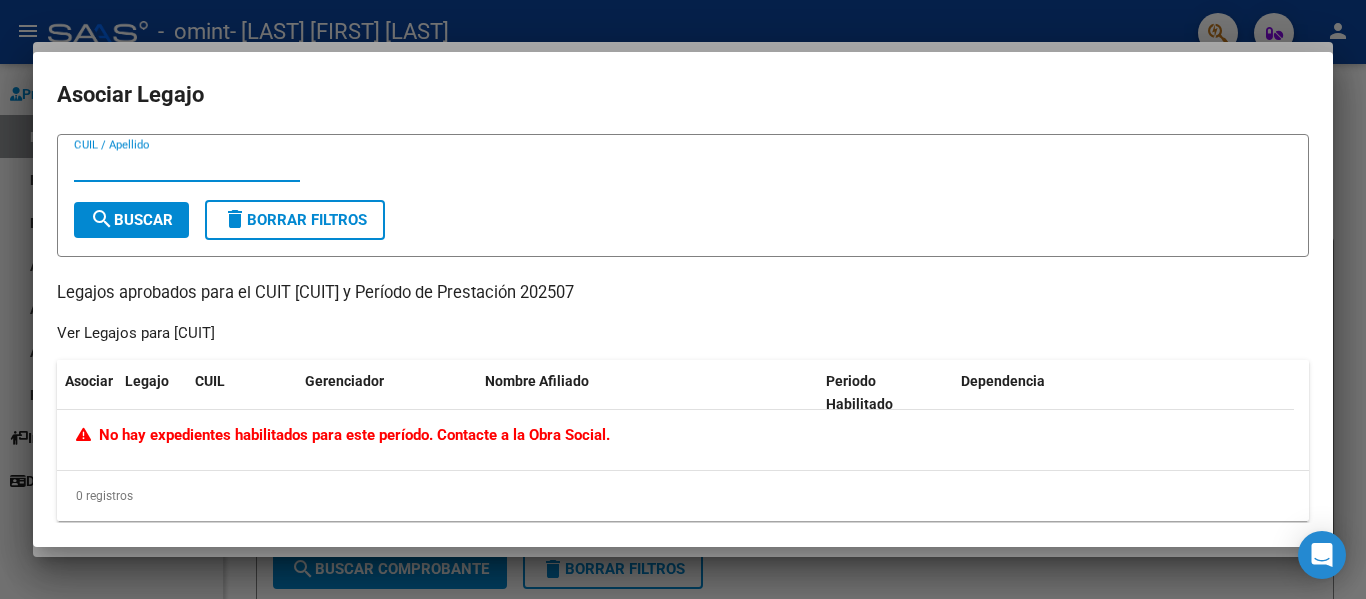 click at bounding box center (683, 299) 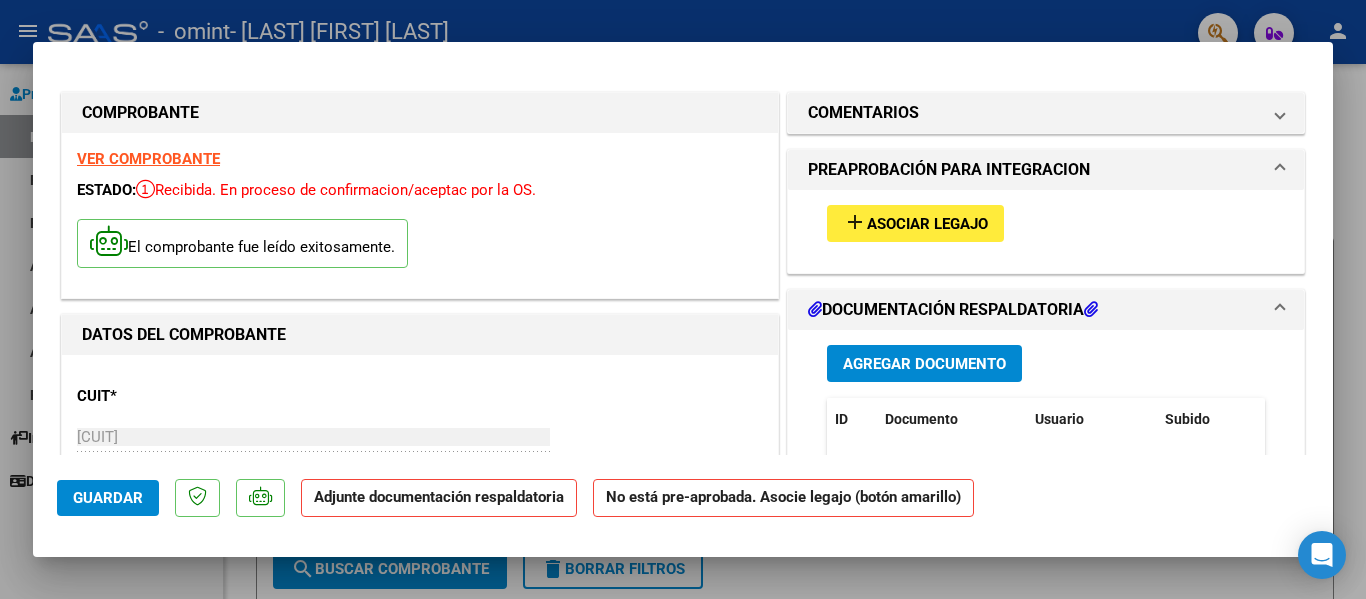drag, startPoint x: 463, startPoint y: 48, endPoint x: 467, endPoint y: 121, distance: 73.109505 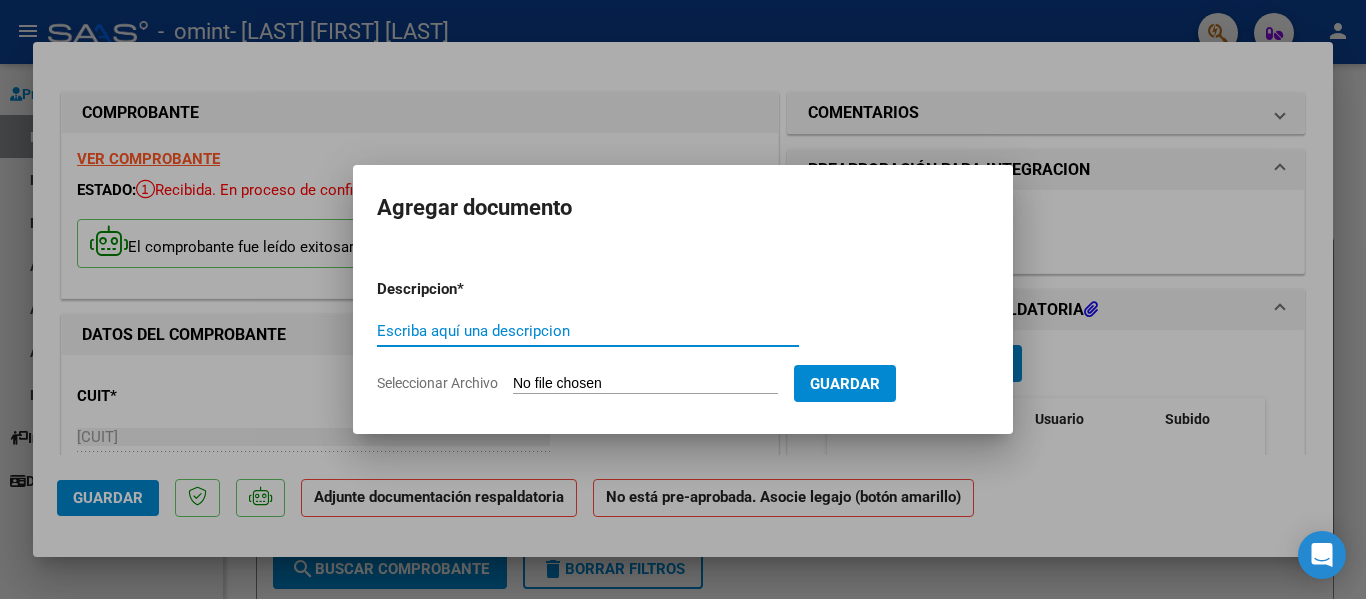 click on "Escriba aquí una descripcion" at bounding box center [588, 331] 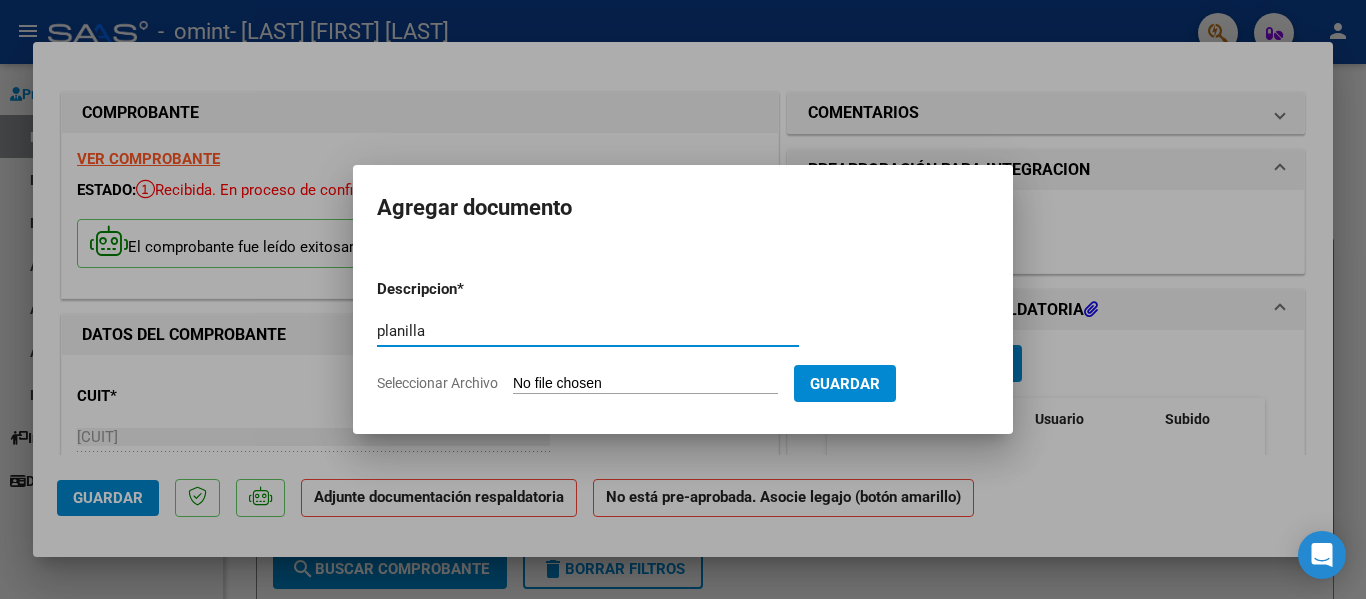 type on "planilla" 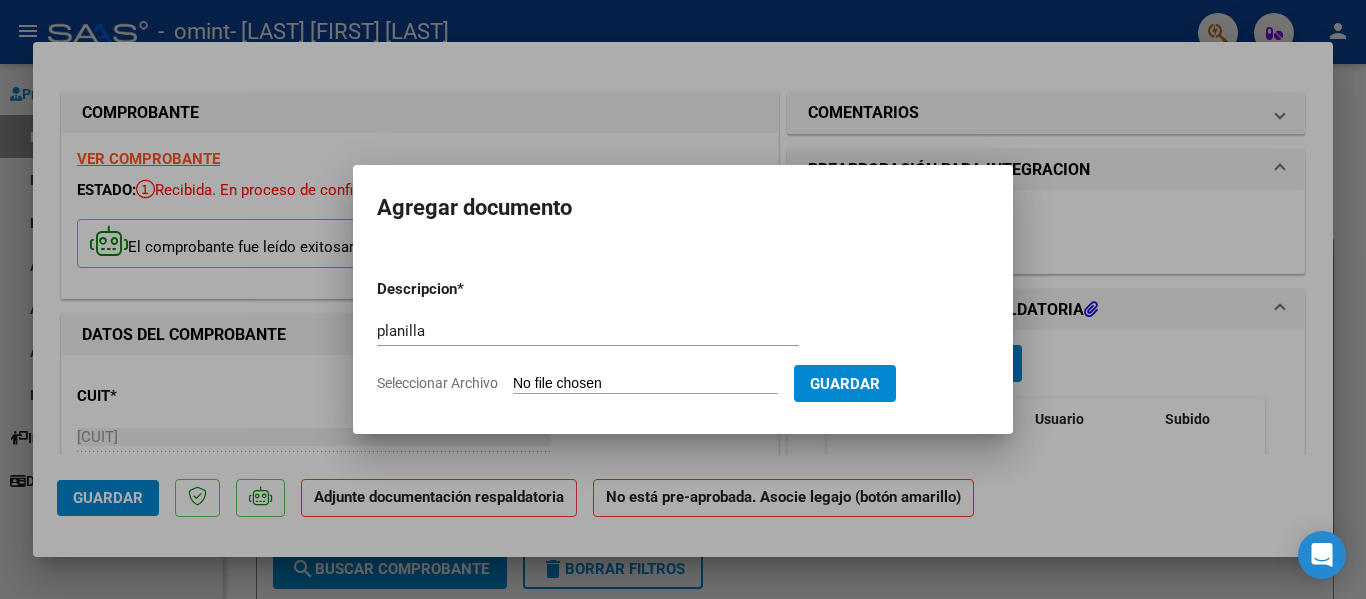 type on "C:\fakepath\Romero Valentina 202507.pdf" 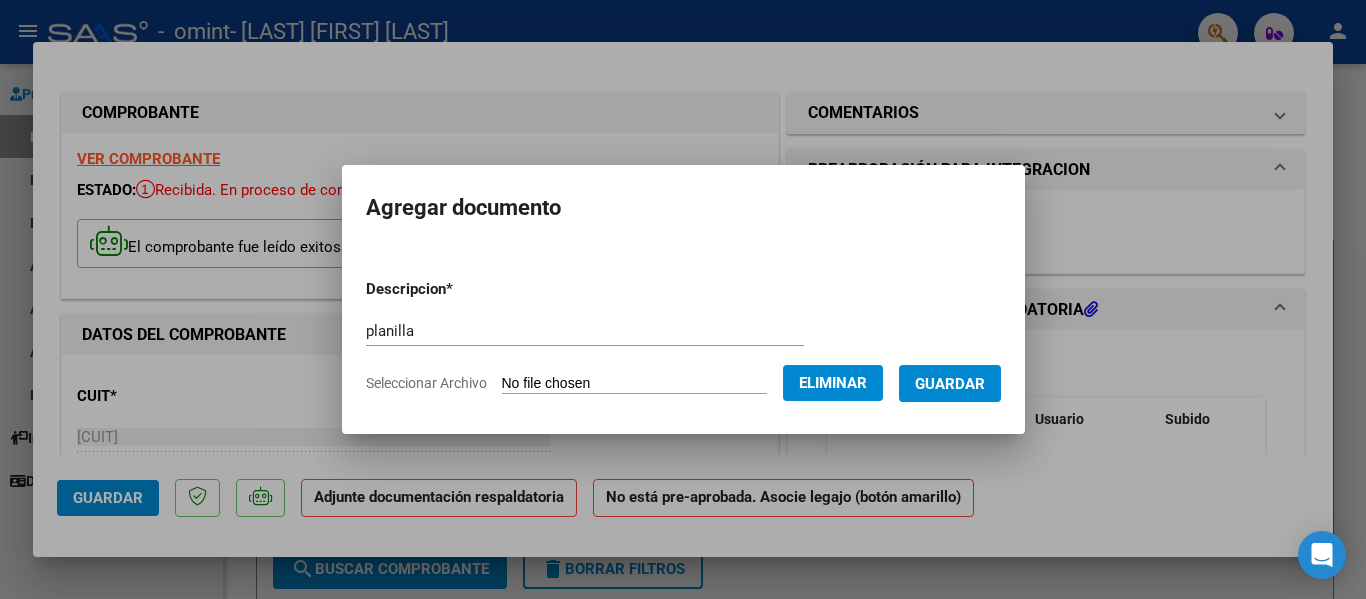 click on "Guardar" at bounding box center (950, 384) 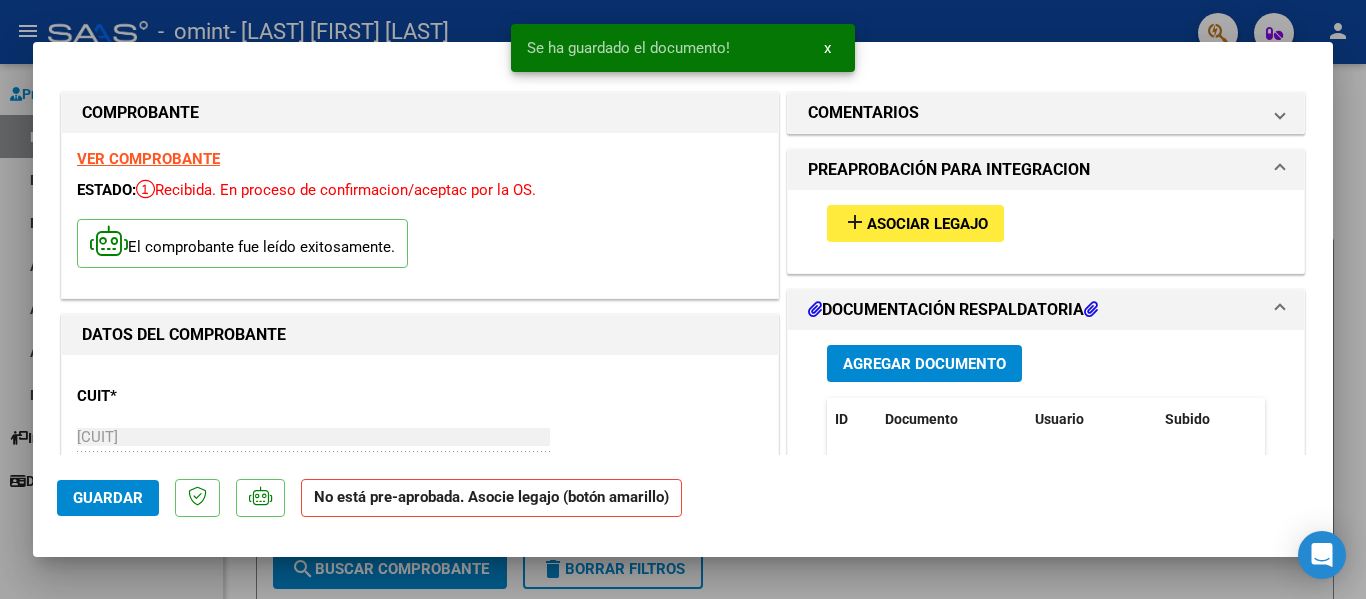 click at bounding box center (683, 299) 